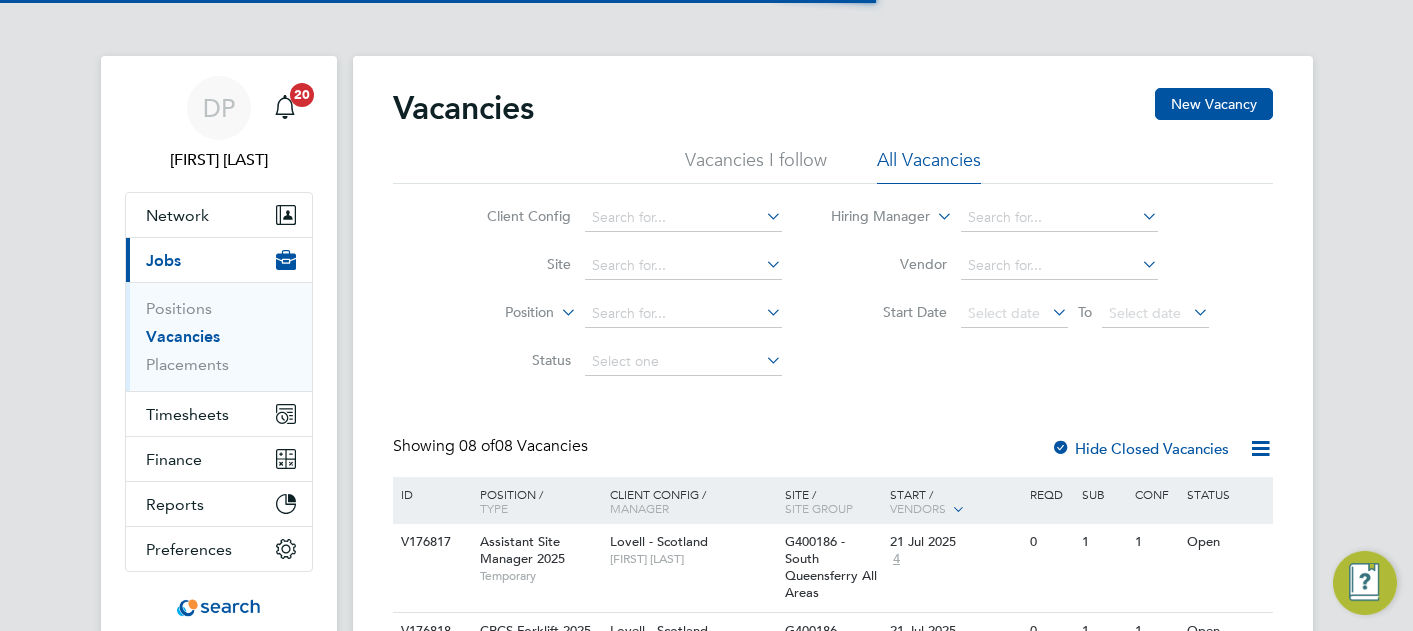 scroll, scrollTop: 0, scrollLeft: 0, axis: both 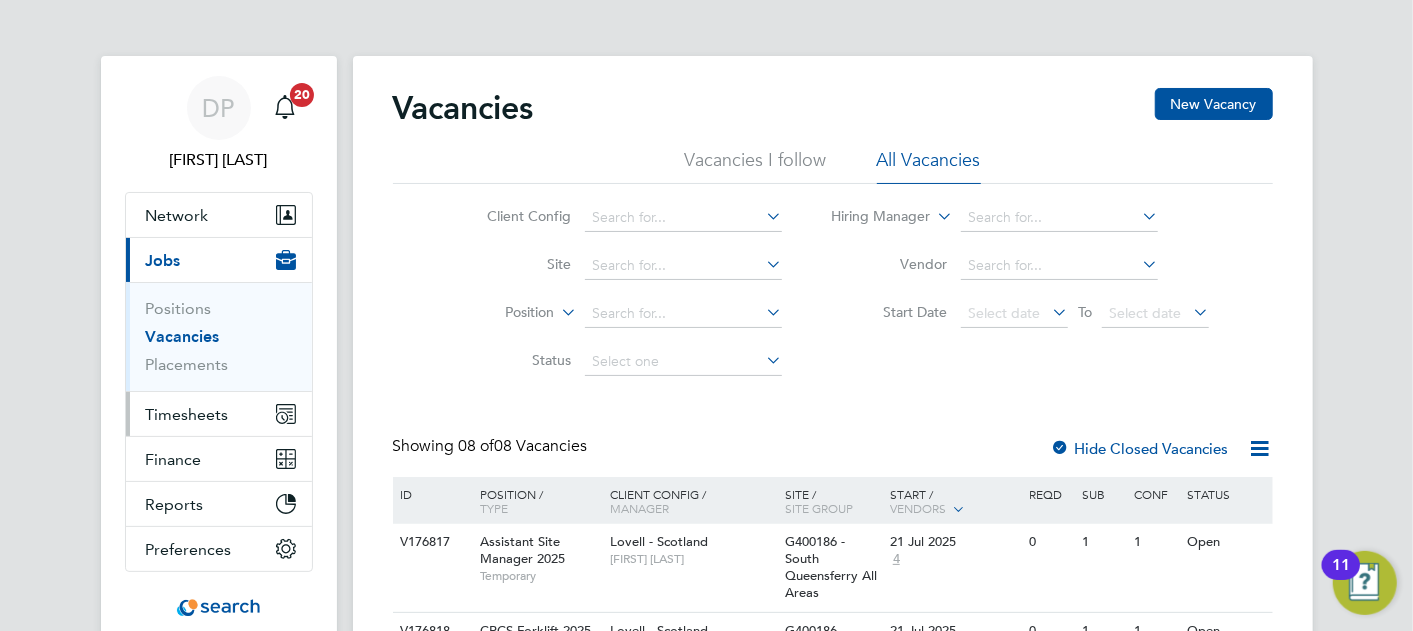click on "Timesheets" at bounding box center [187, 414] 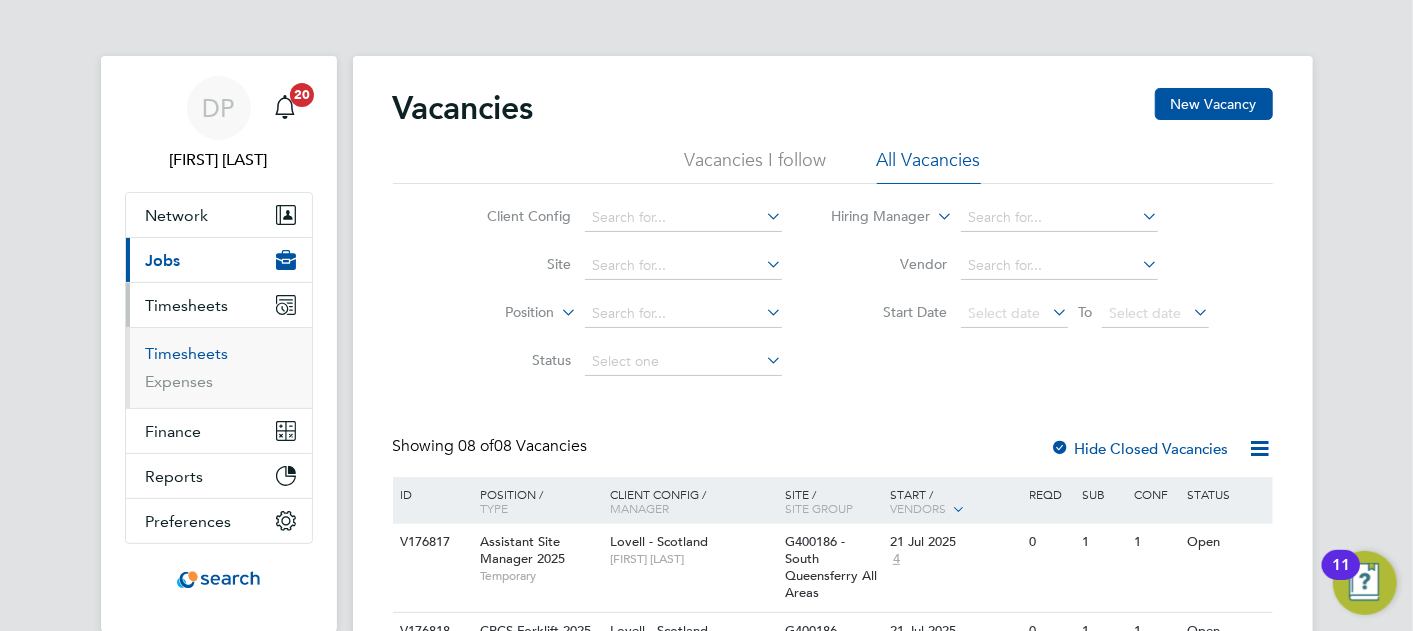 click on "Timesheets" at bounding box center (187, 353) 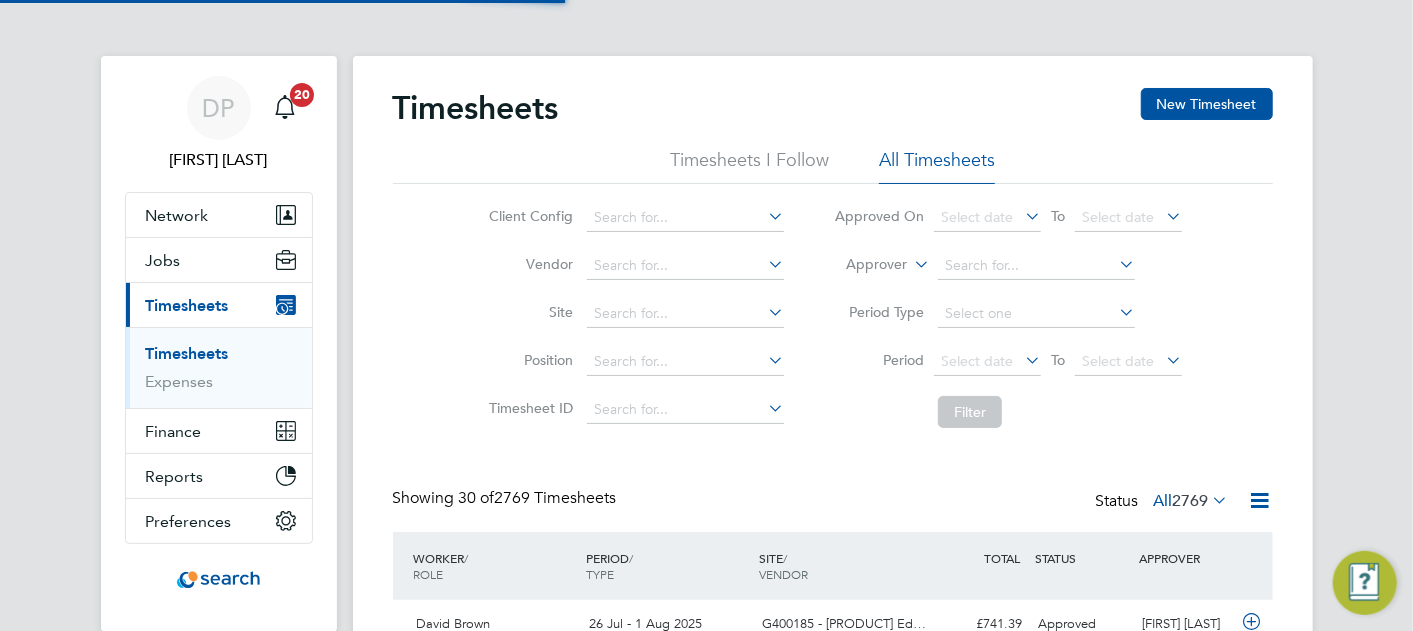 scroll, scrollTop: 9, scrollLeft: 9, axis: both 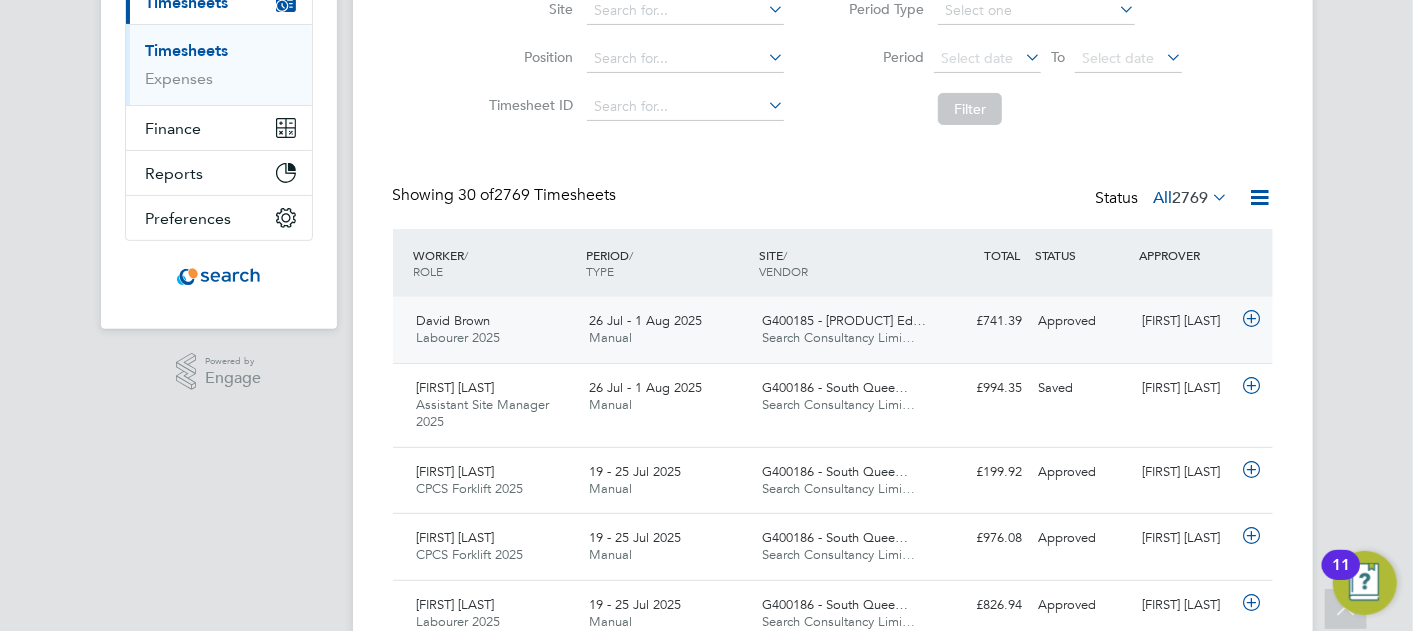 click on "Search Consultancy Limi…" 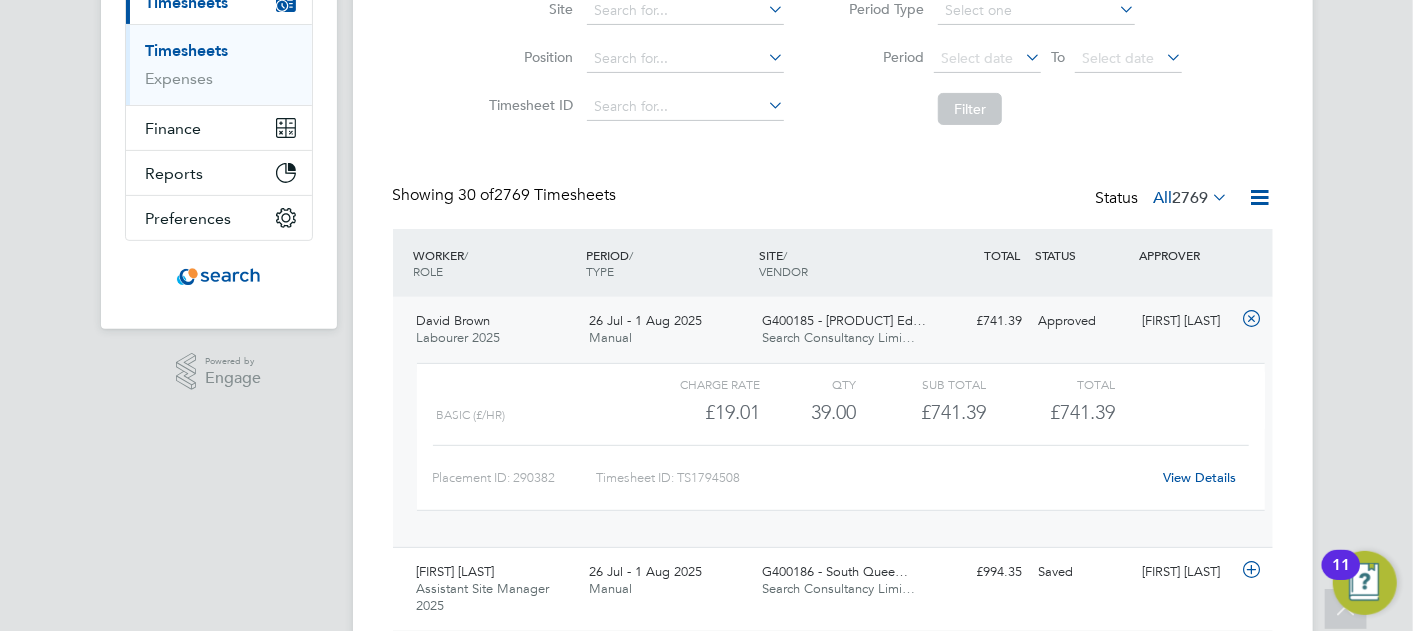 click on "View Details" 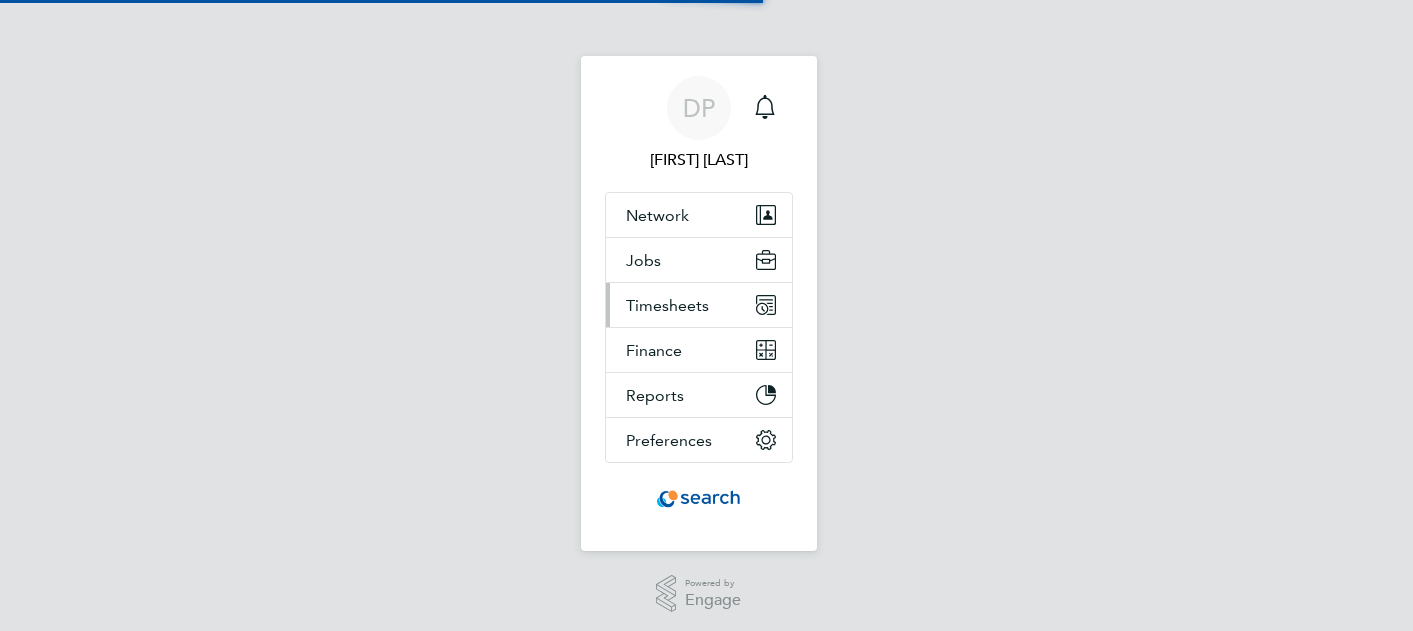 scroll, scrollTop: 0, scrollLeft: 0, axis: both 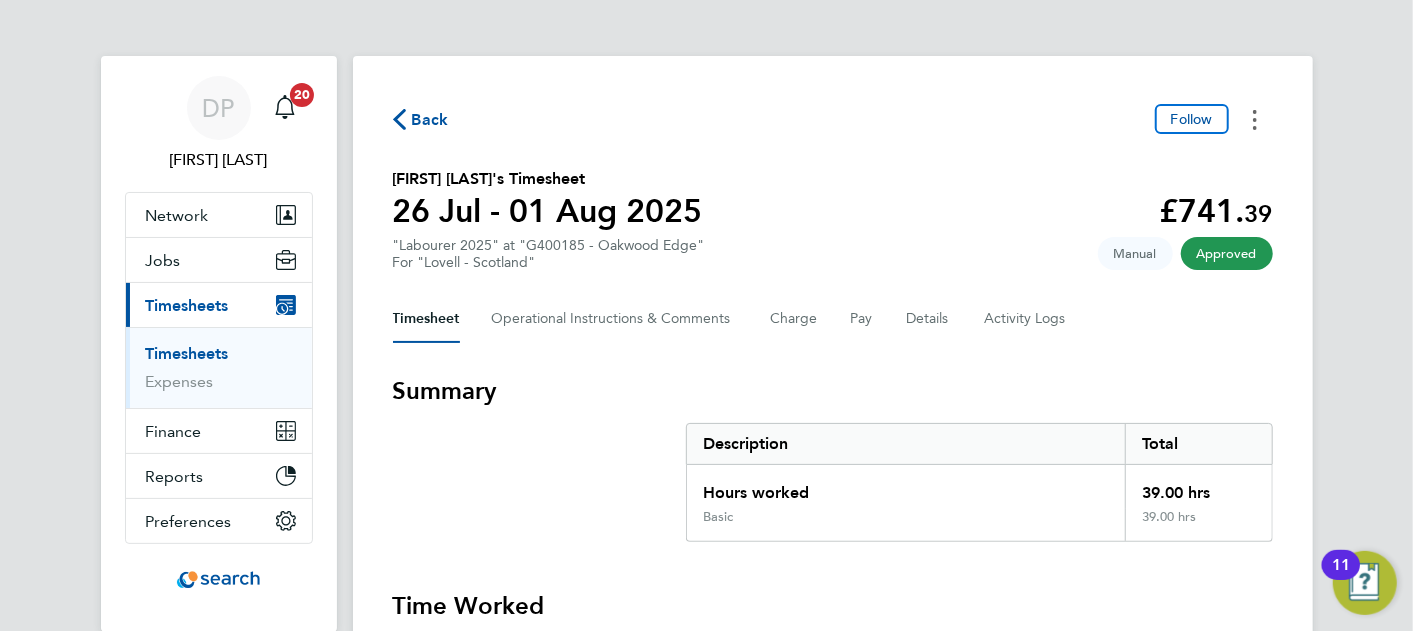 click at bounding box center (1255, 119) 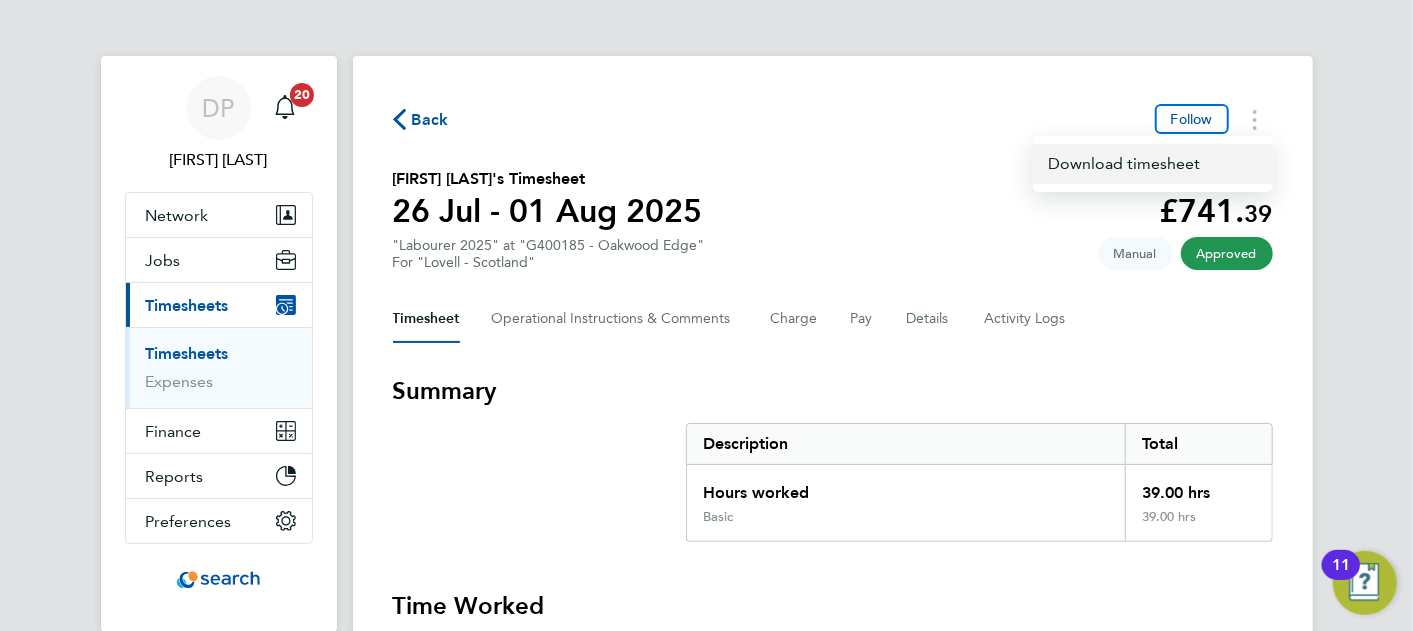 click on "Download timesheet" 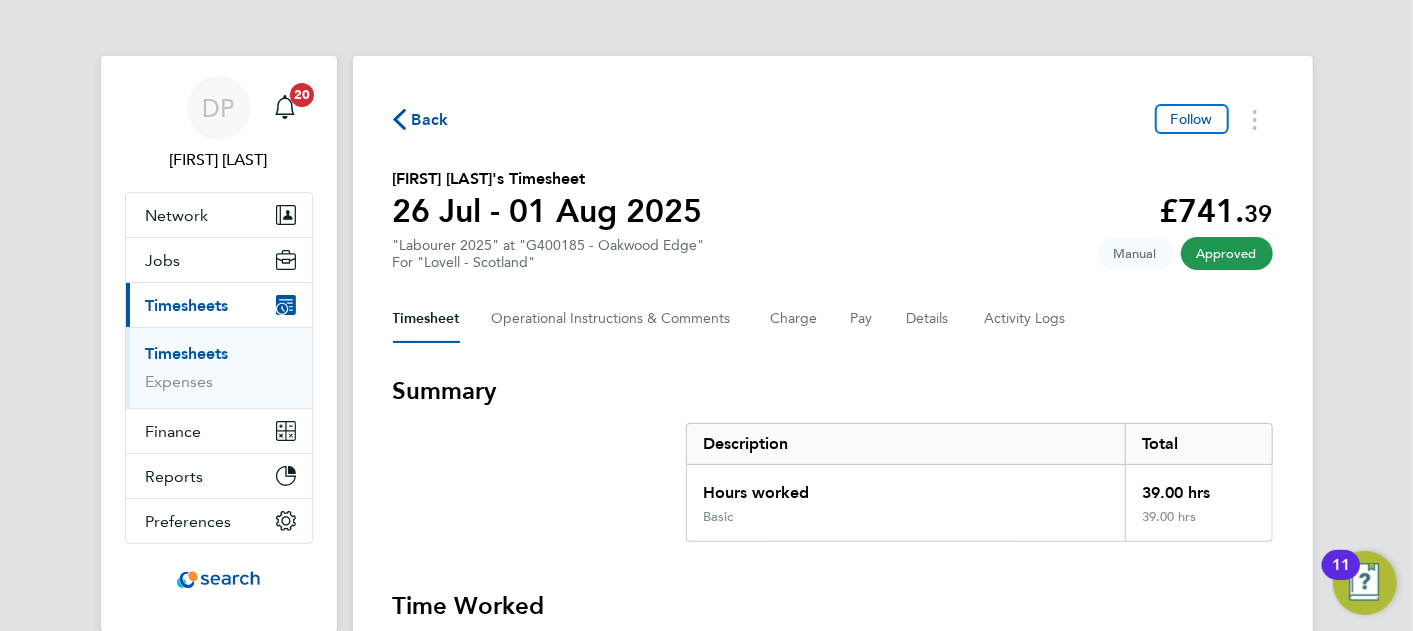 click on "Timesheets" at bounding box center (187, 305) 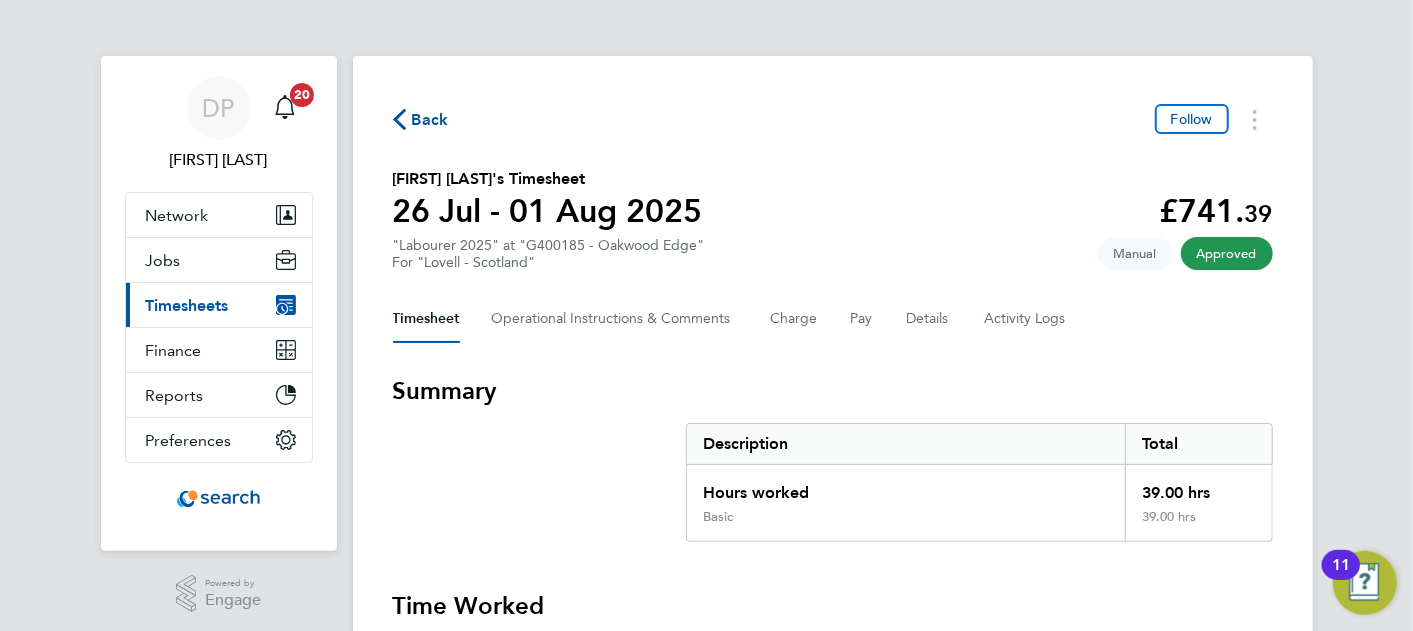 click on "Timesheets" at bounding box center [187, 305] 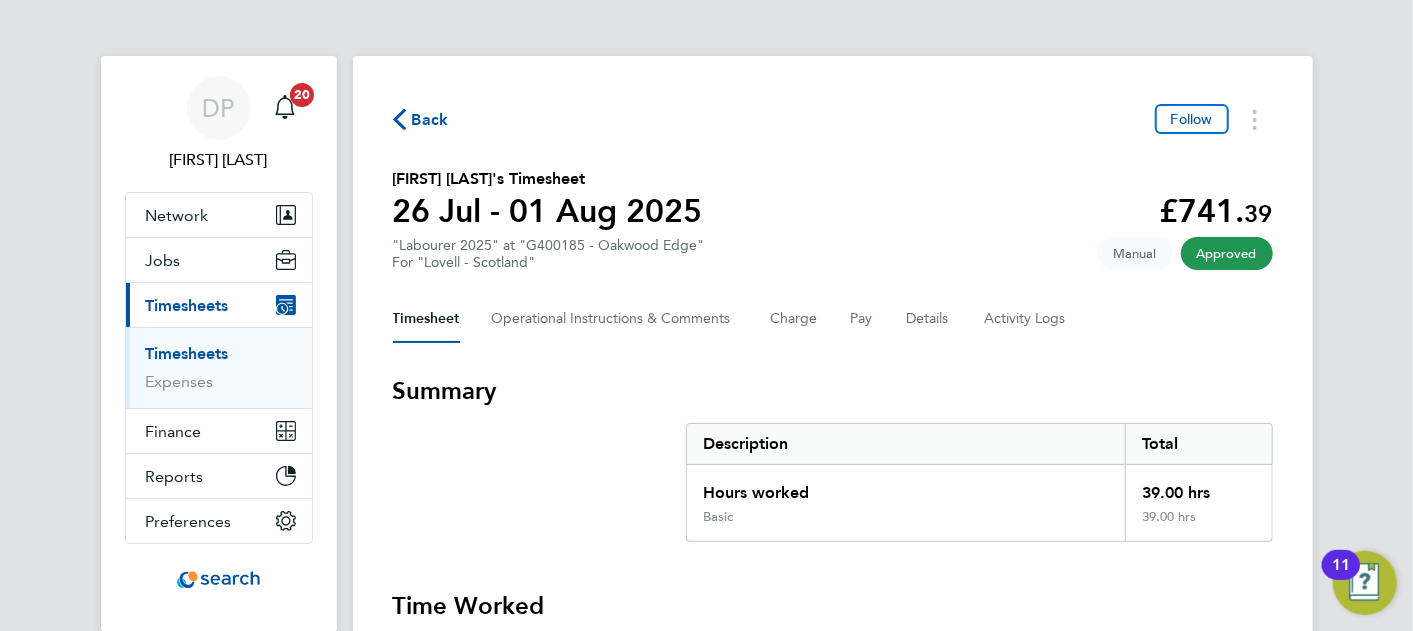 click on "Timesheets" at bounding box center [187, 353] 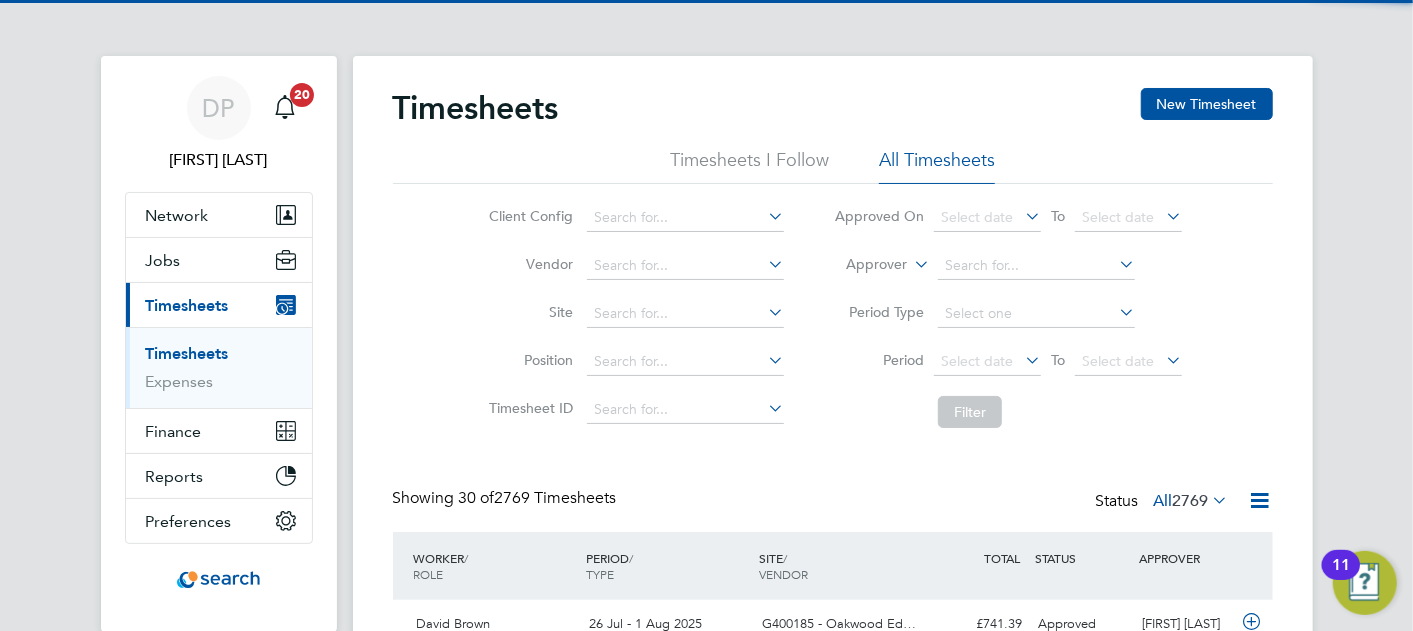 scroll, scrollTop: 319, scrollLeft: 0, axis: vertical 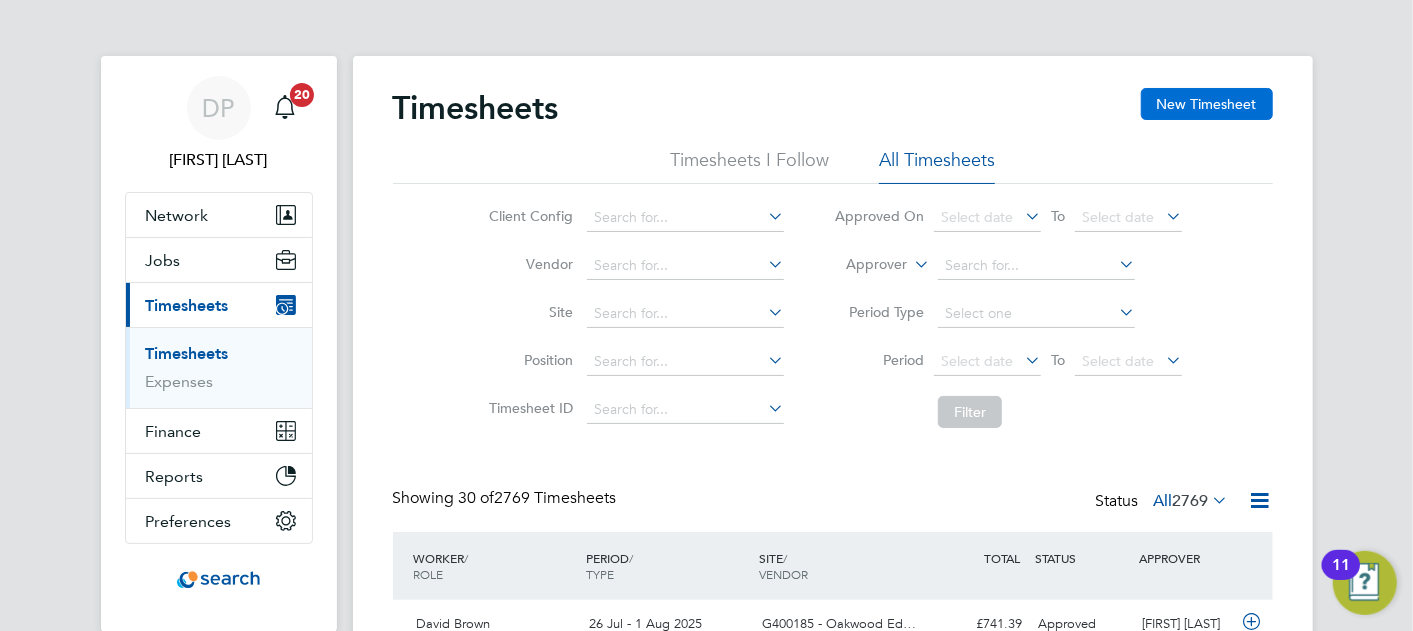 click on "New Timesheet" 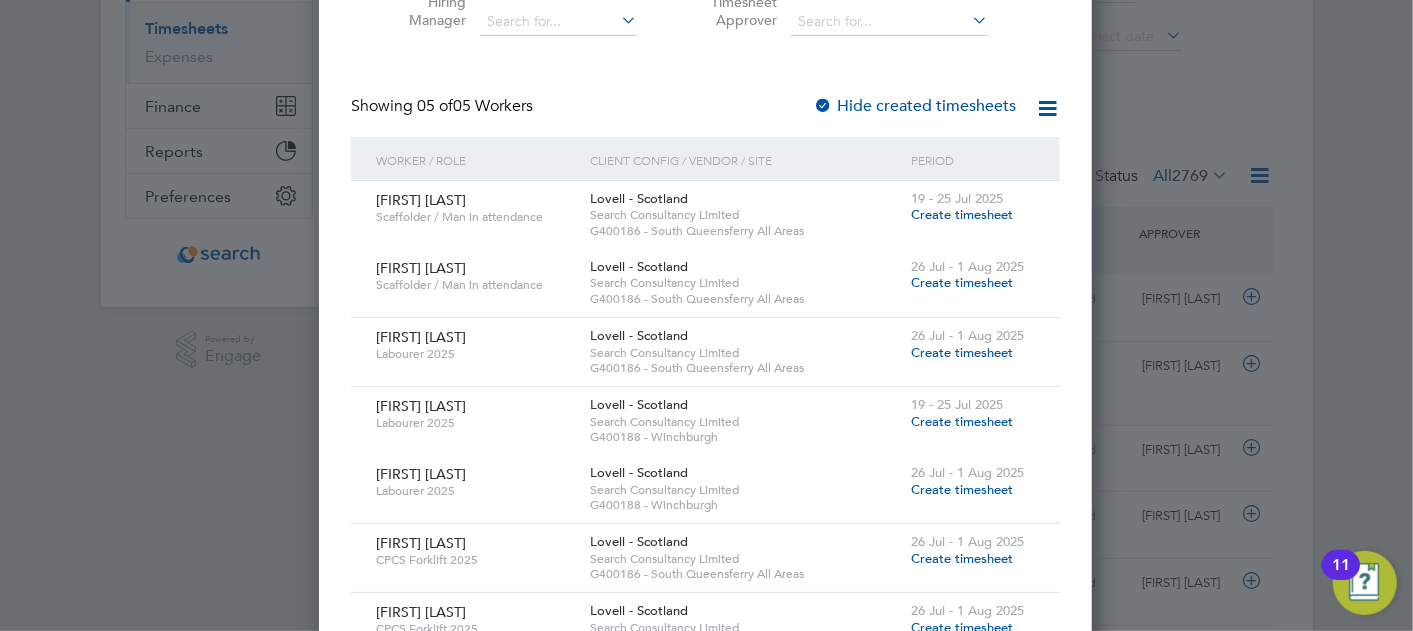click on "Create timesheet" at bounding box center [962, 352] 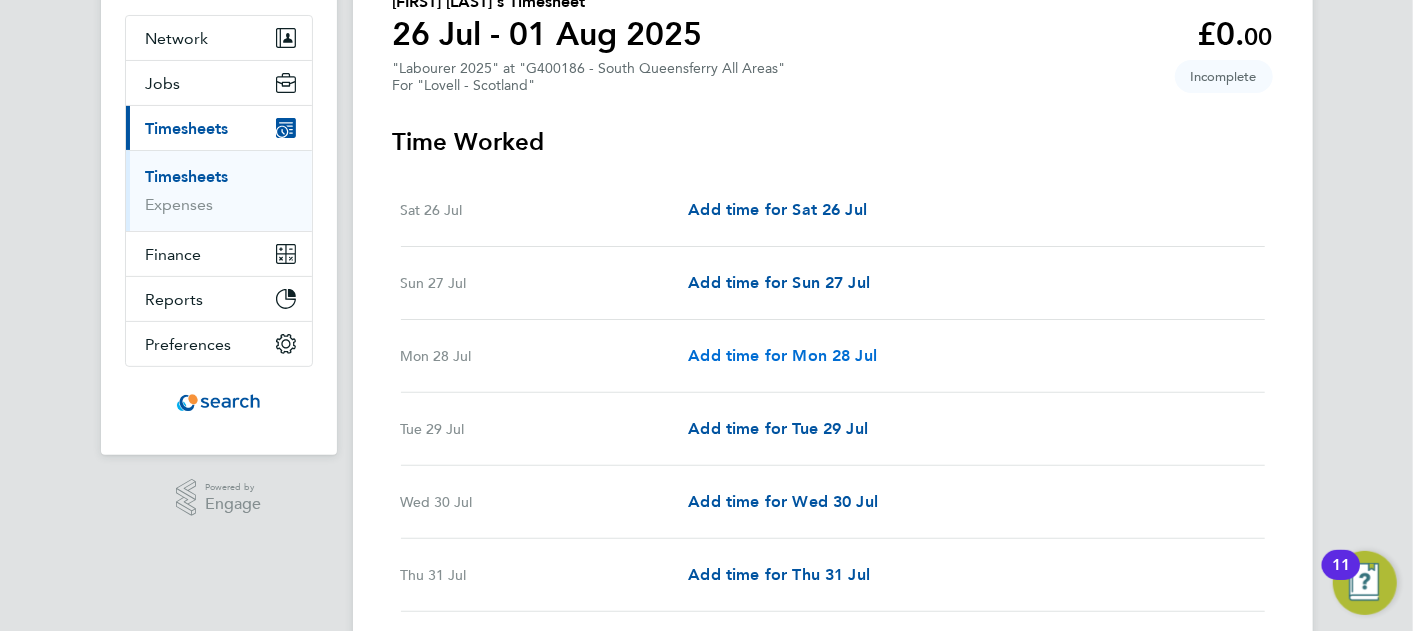 click on "Add time for Mon 28 Jul" at bounding box center (782, 355) 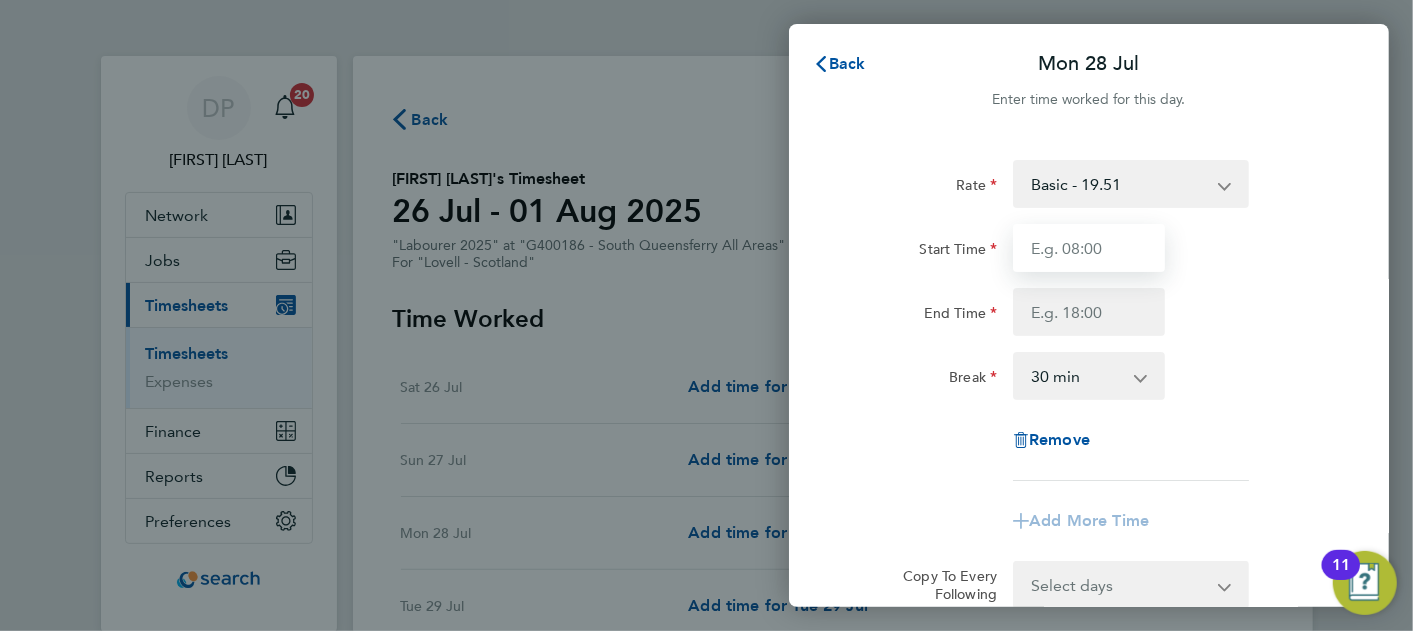 click on "Start Time" at bounding box center (1089, 248) 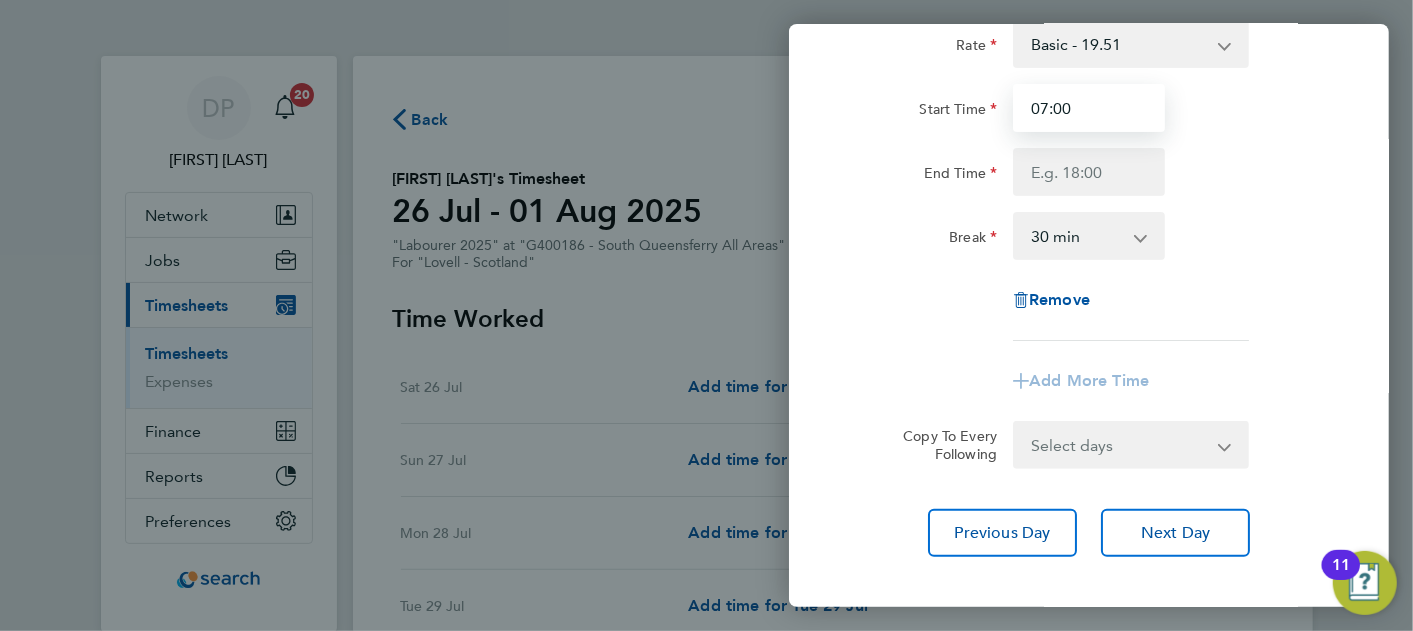 scroll, scrollTop: 145, scrollLeft: 0, axis: vertical 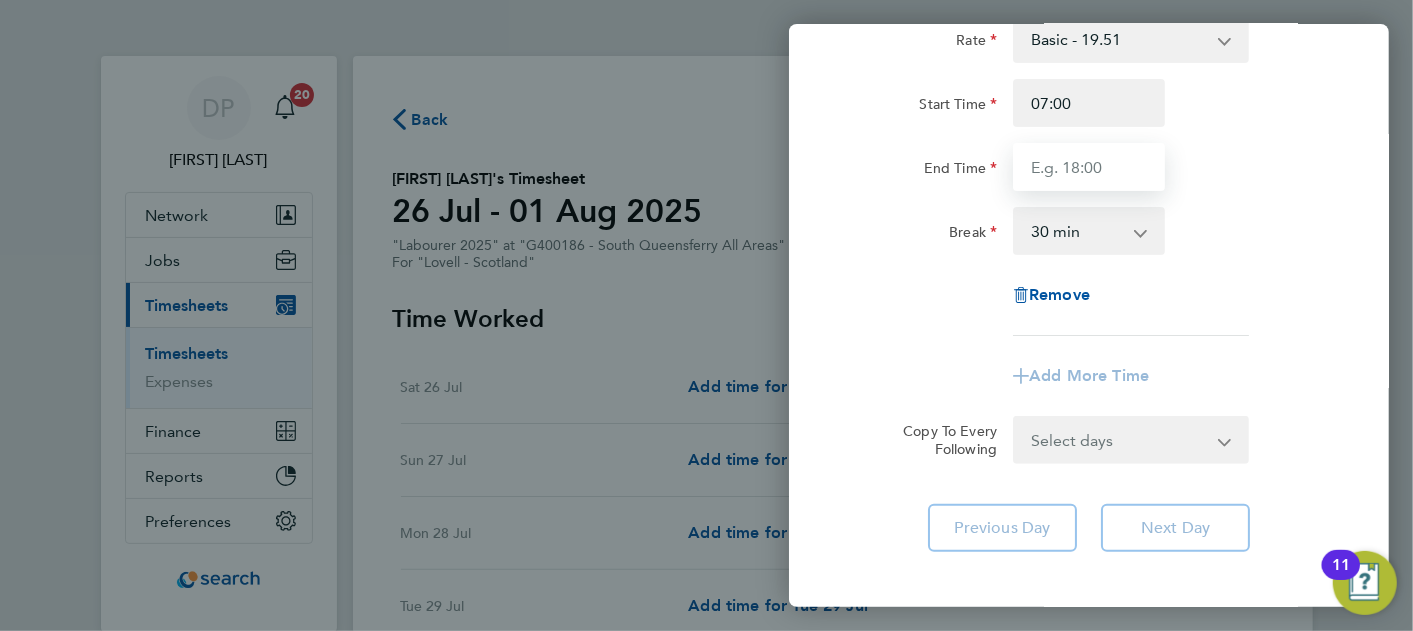click on "End Time" at bounding box center (1089, 167) 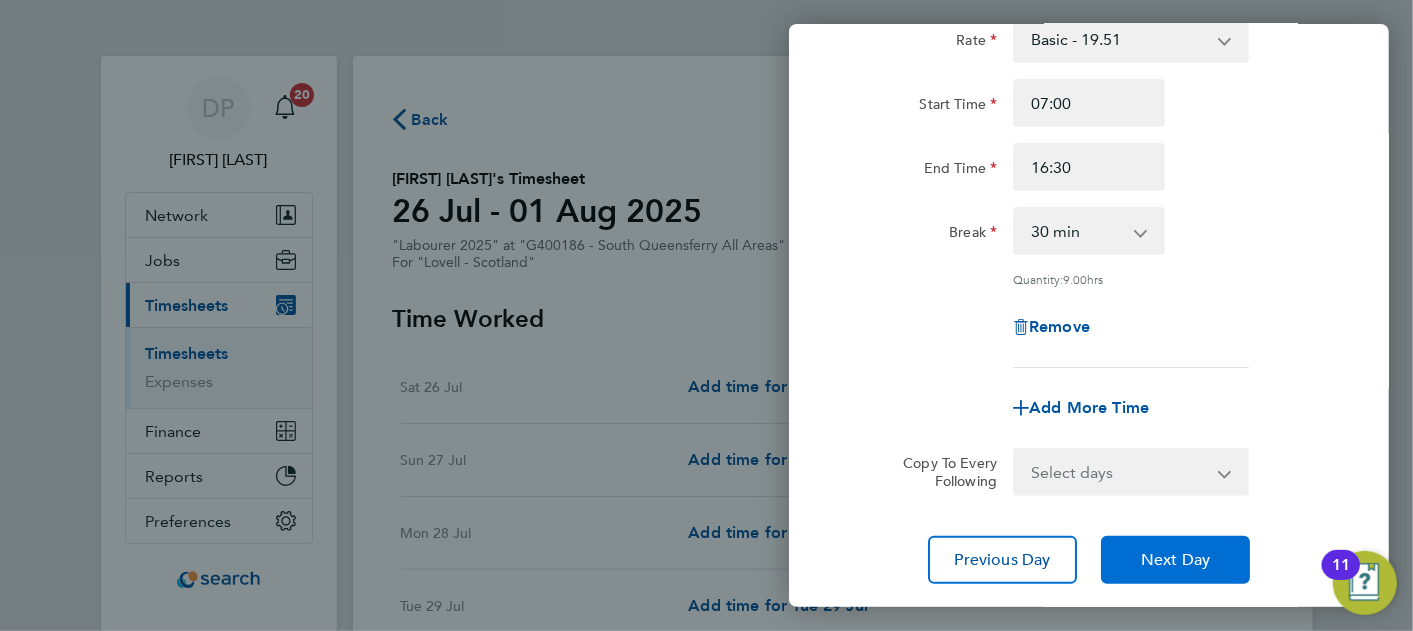 click on "Next Day" 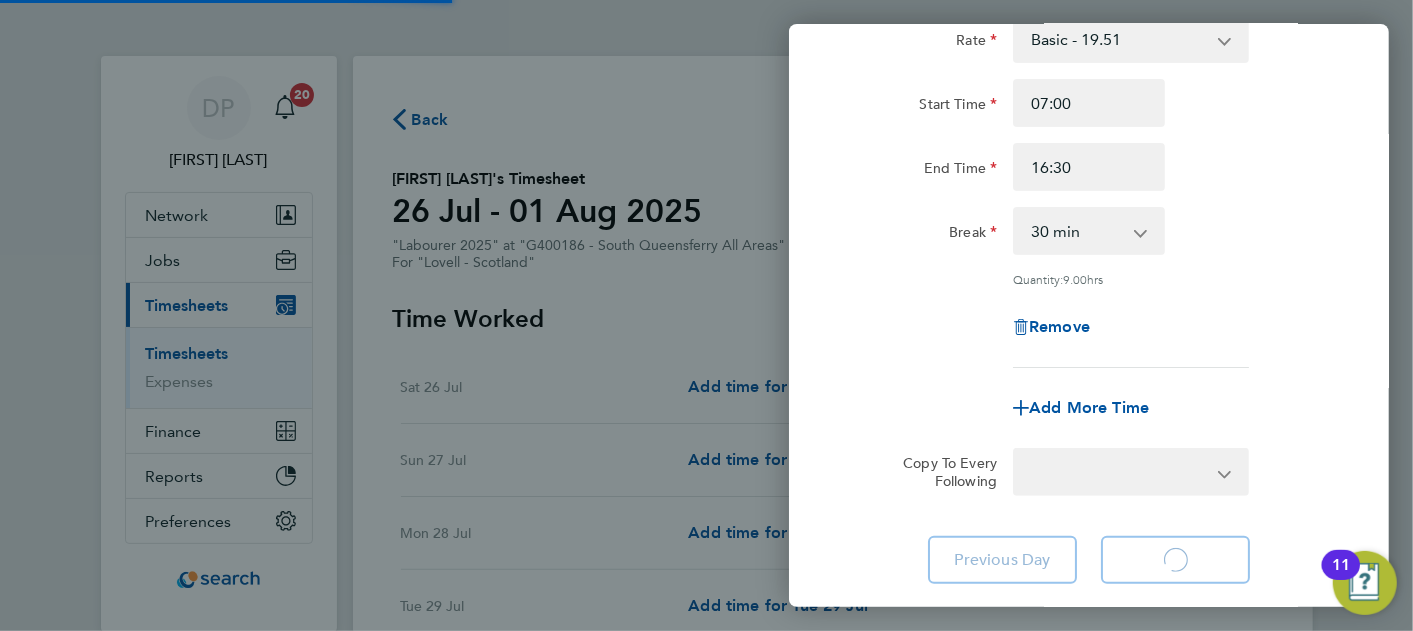 select on "30" 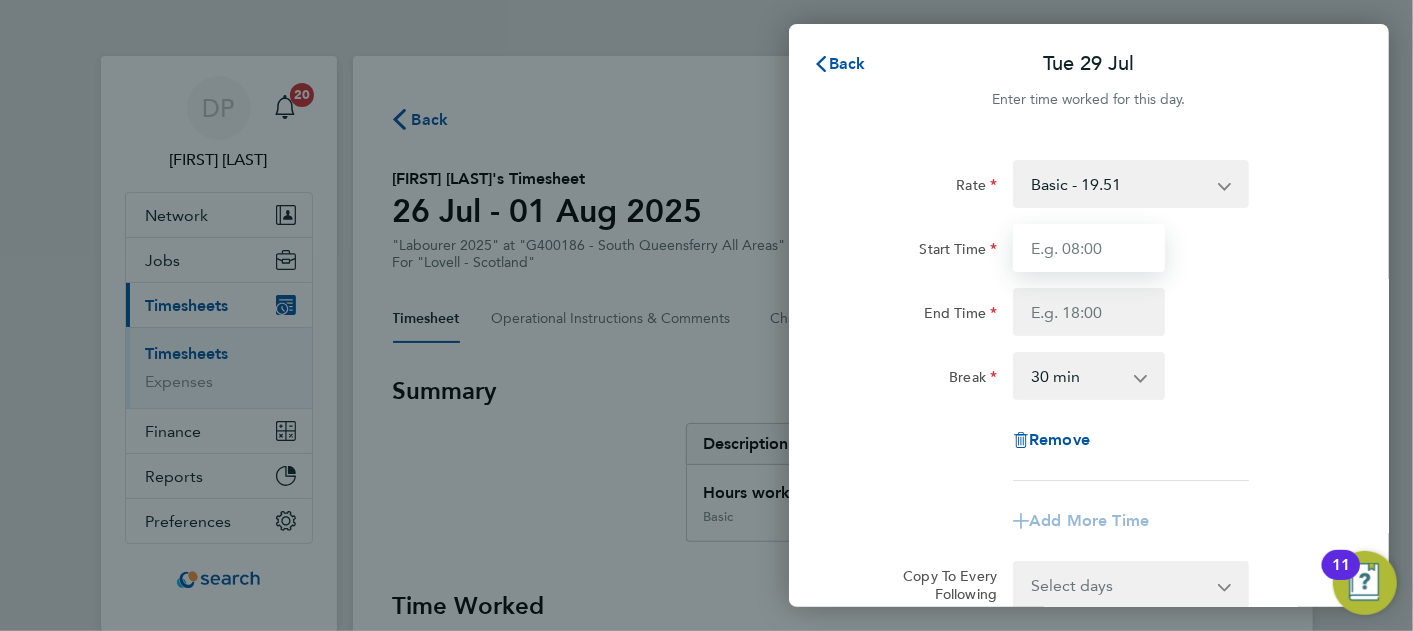 click on "Start Time" at bounding box center [1089, 248] 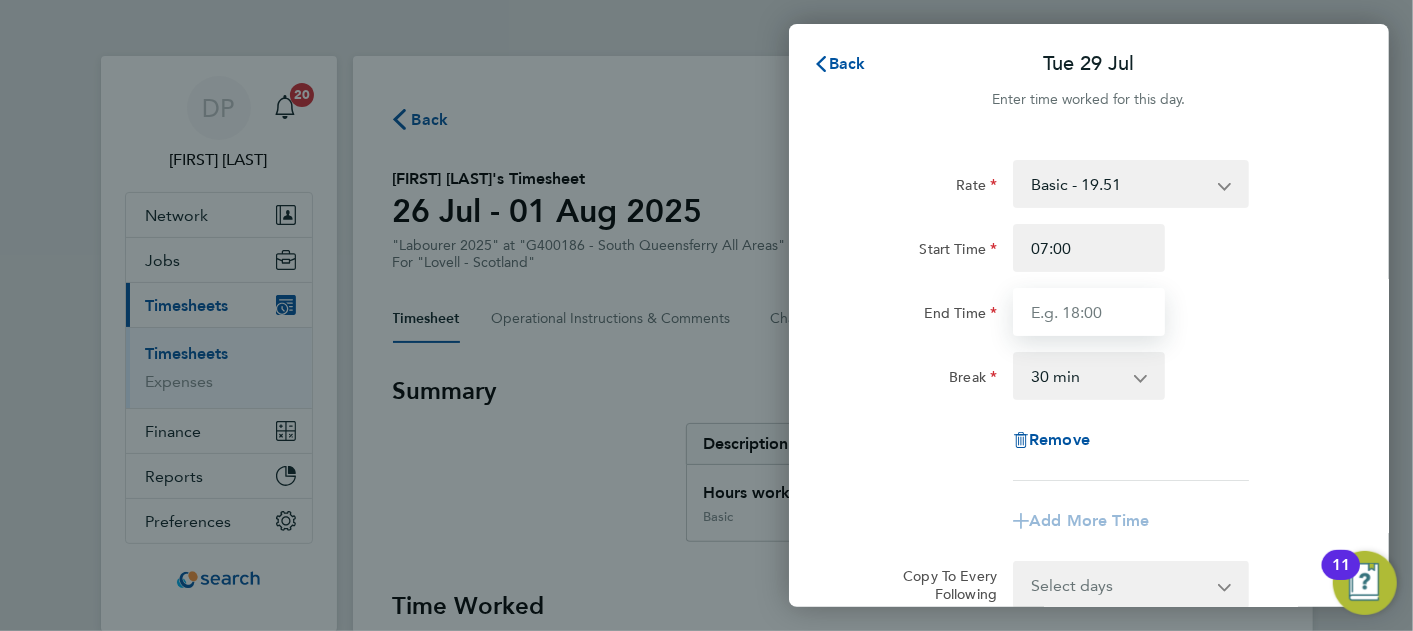 type on "16:30" 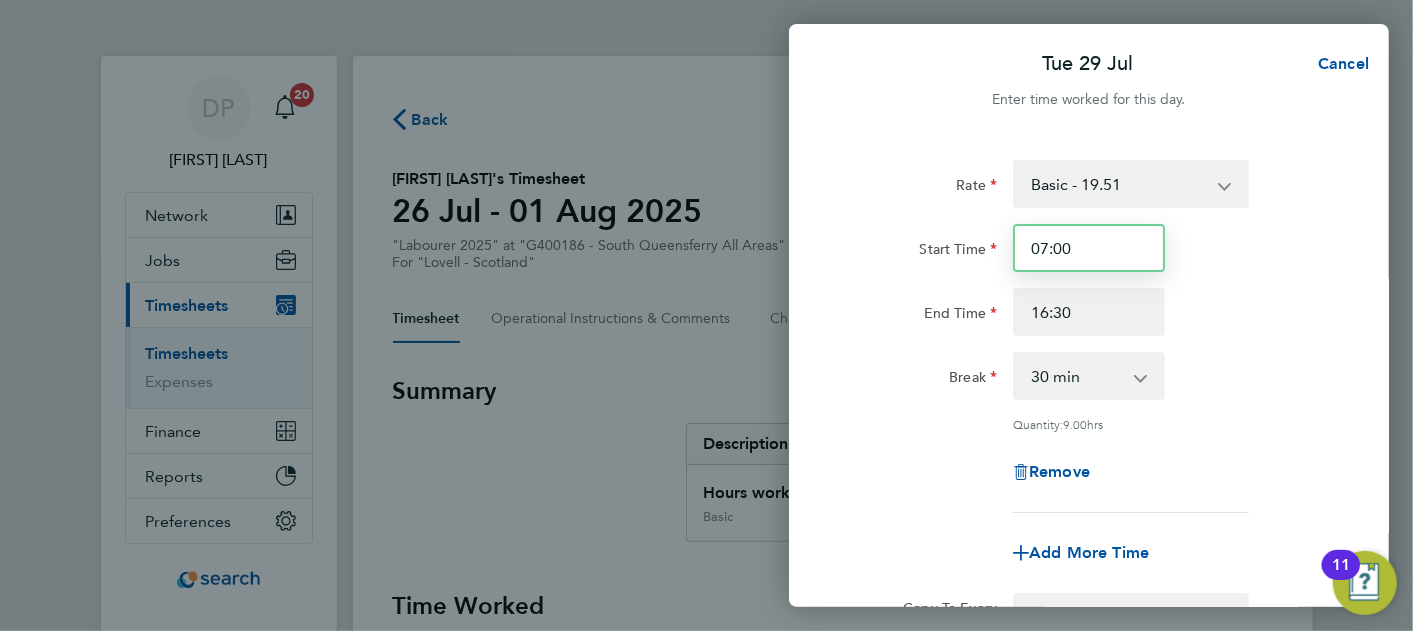 scroll, scrollTop: 271, scrollLeft: 0, axis: vertical 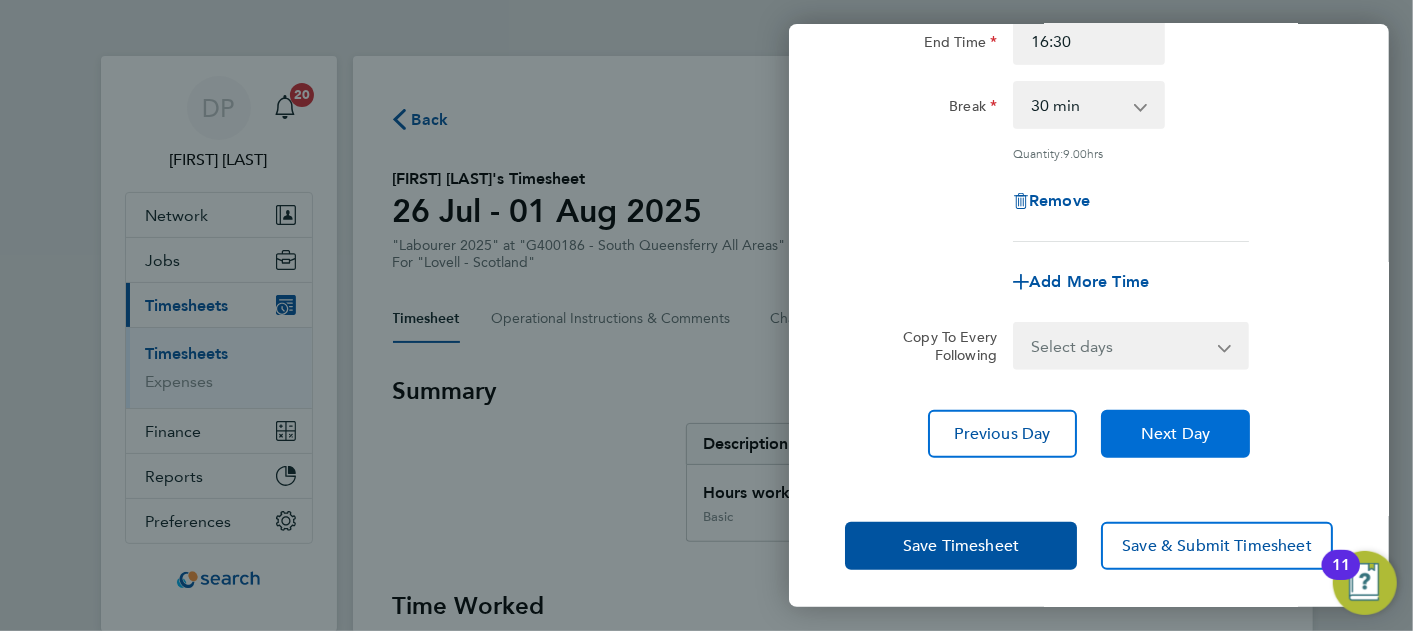click on "Next Day" 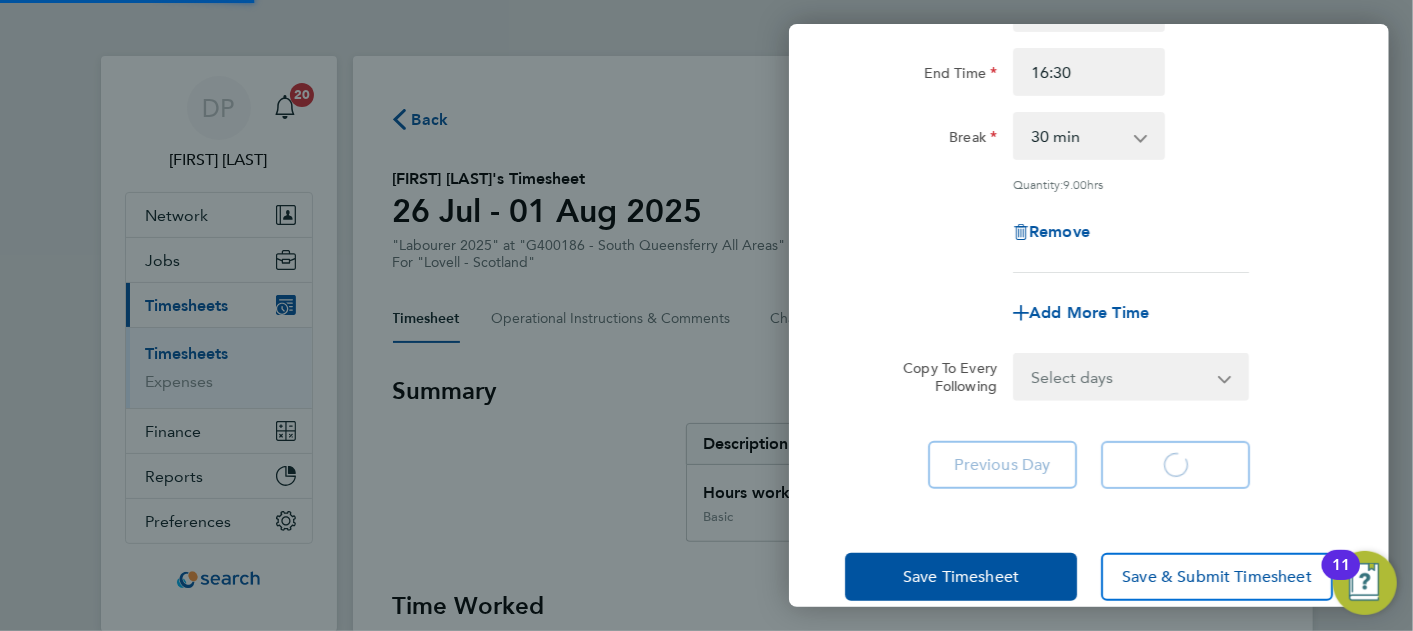 select on "30" 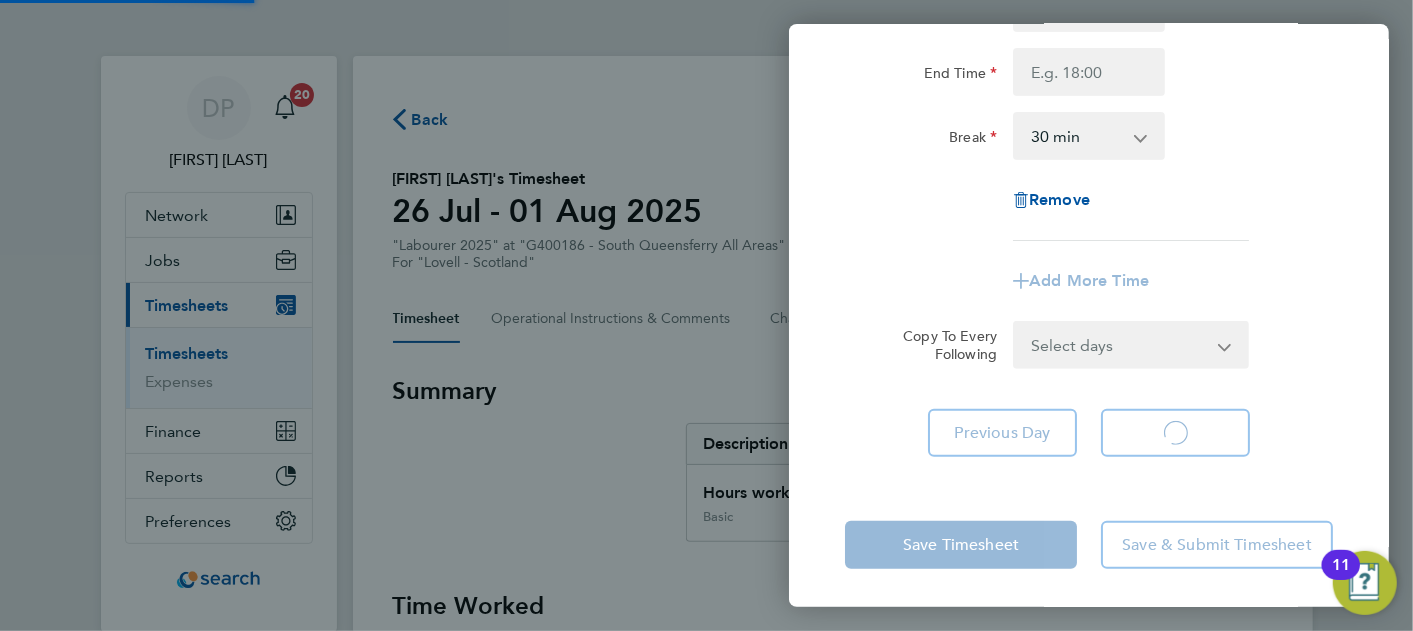 select on "30" 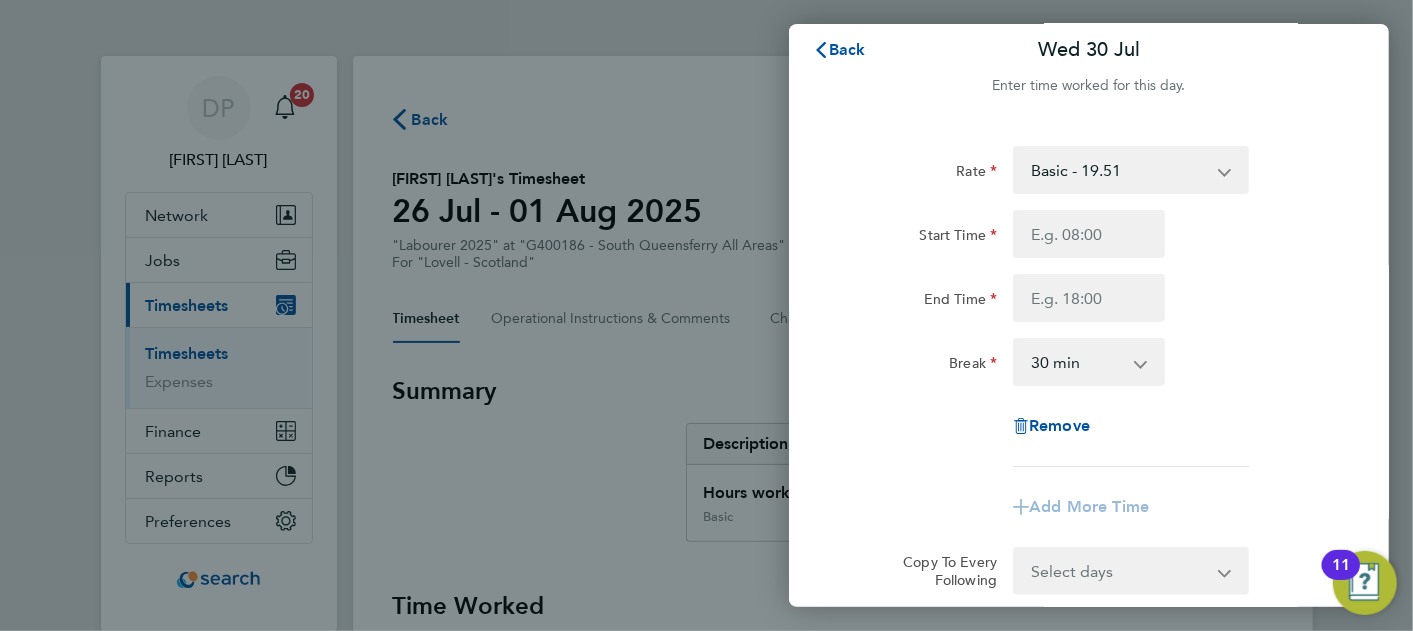 scroll, scrollTop: 0, scrollLeft: 0, axis: both 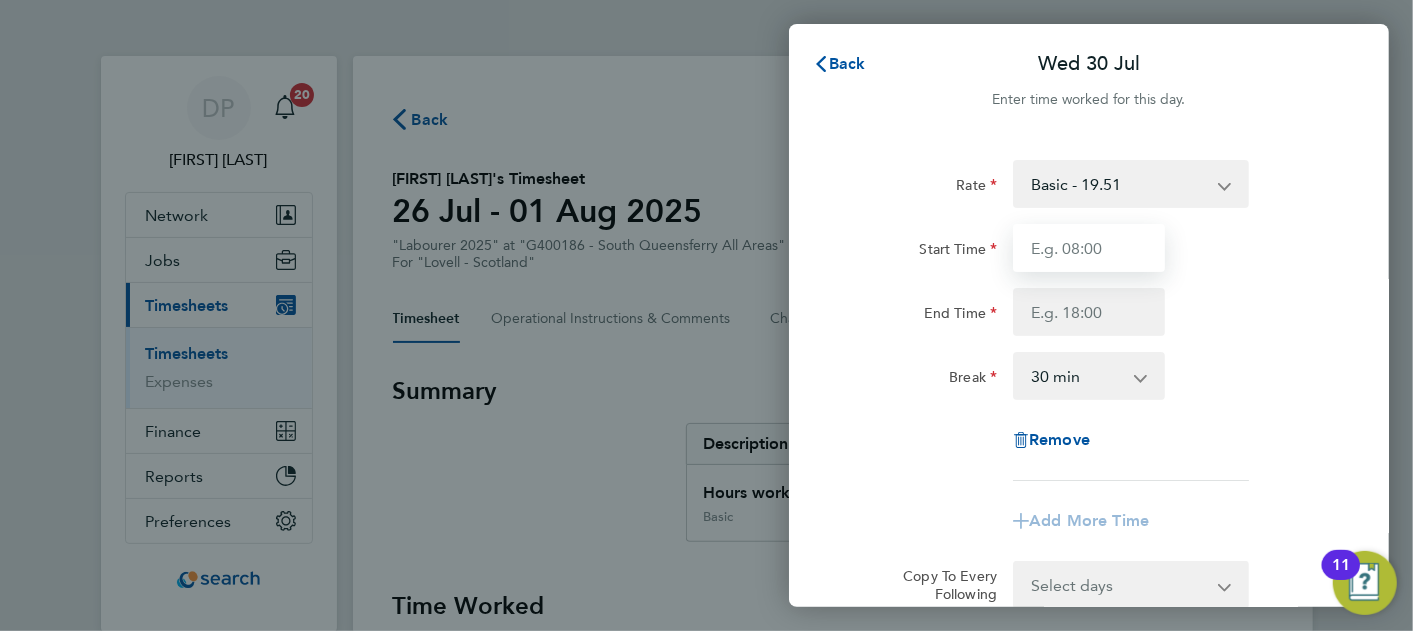 click on "Start Time" at bounding box center (1089, 248) 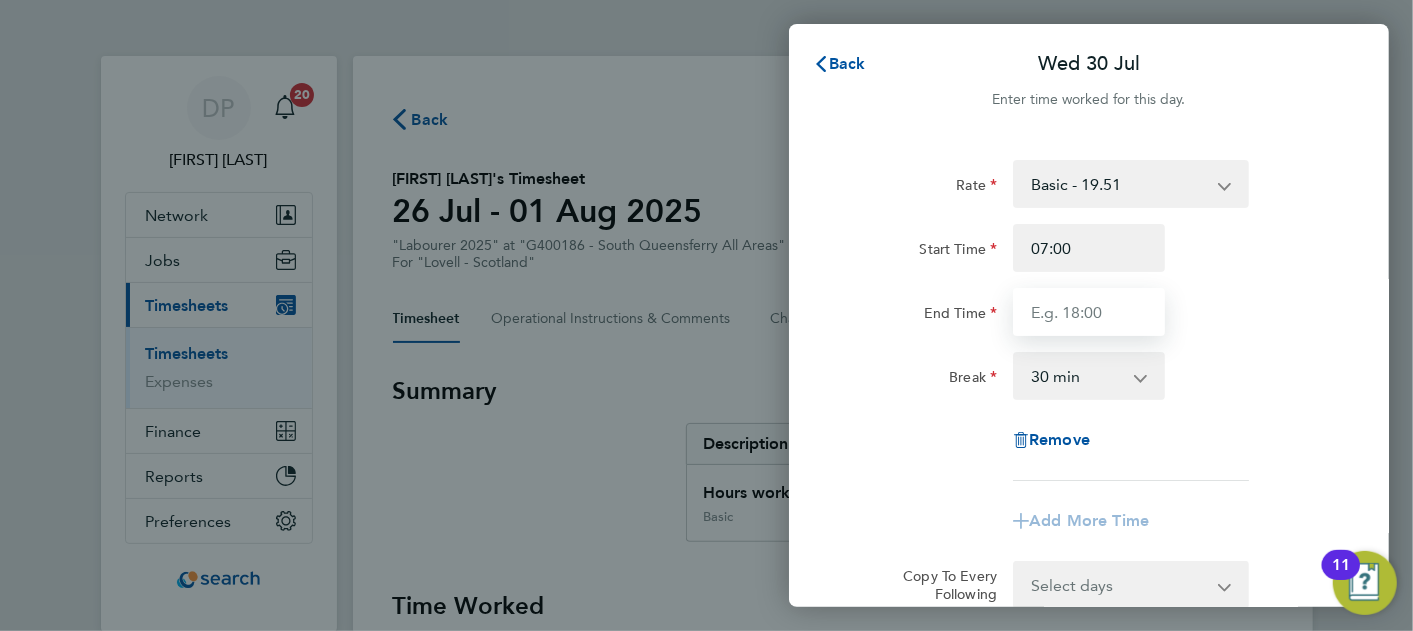 type on "16:30" 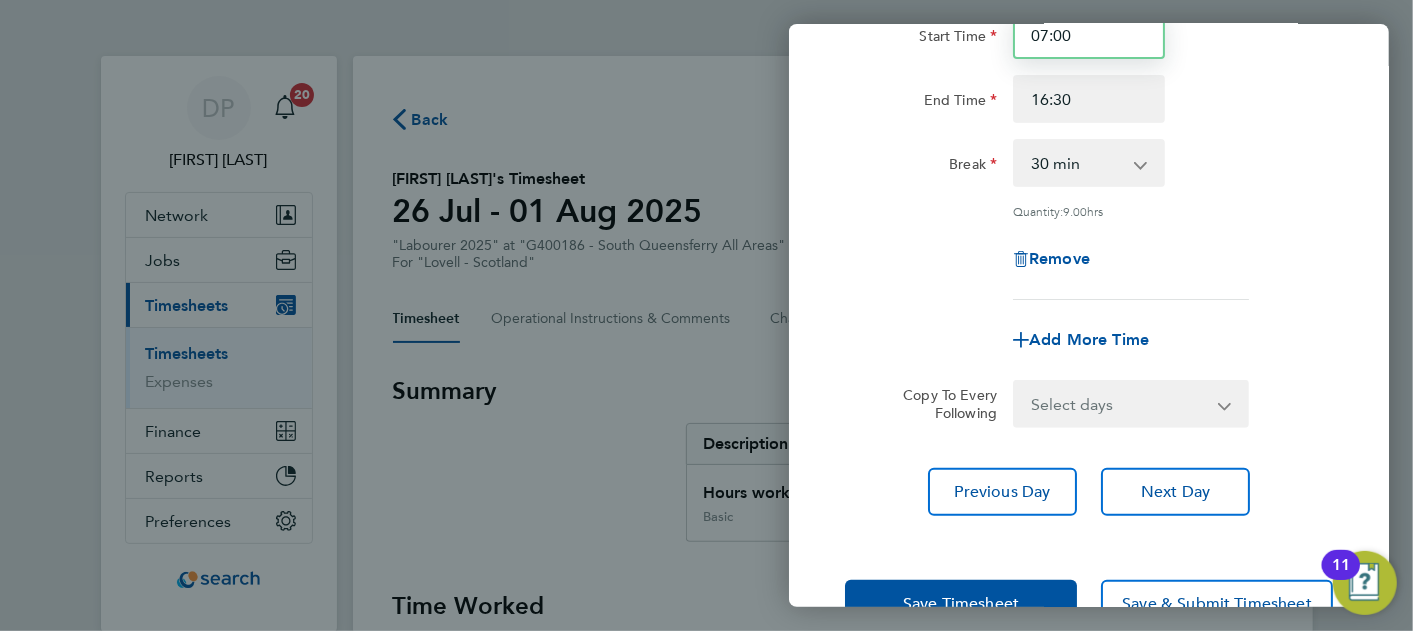 scroll, scrollTop: 271, scrollLeft: 0, axis: vertical 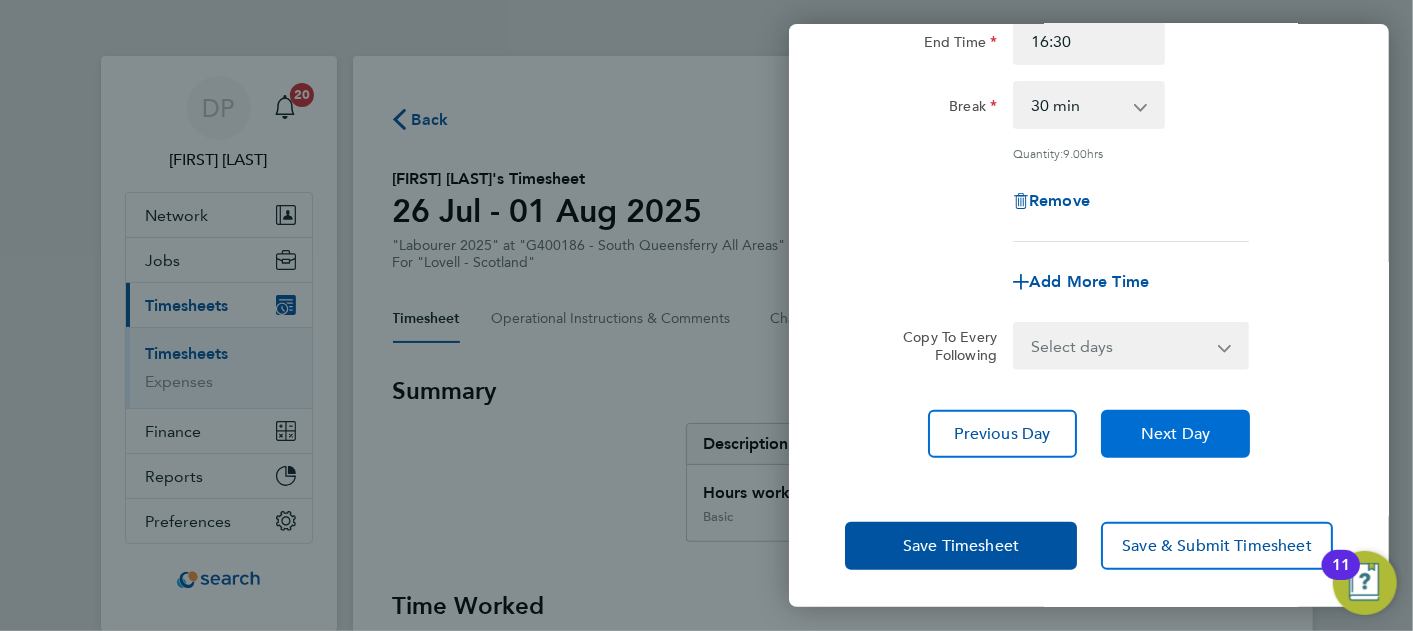 click on "Next Day" 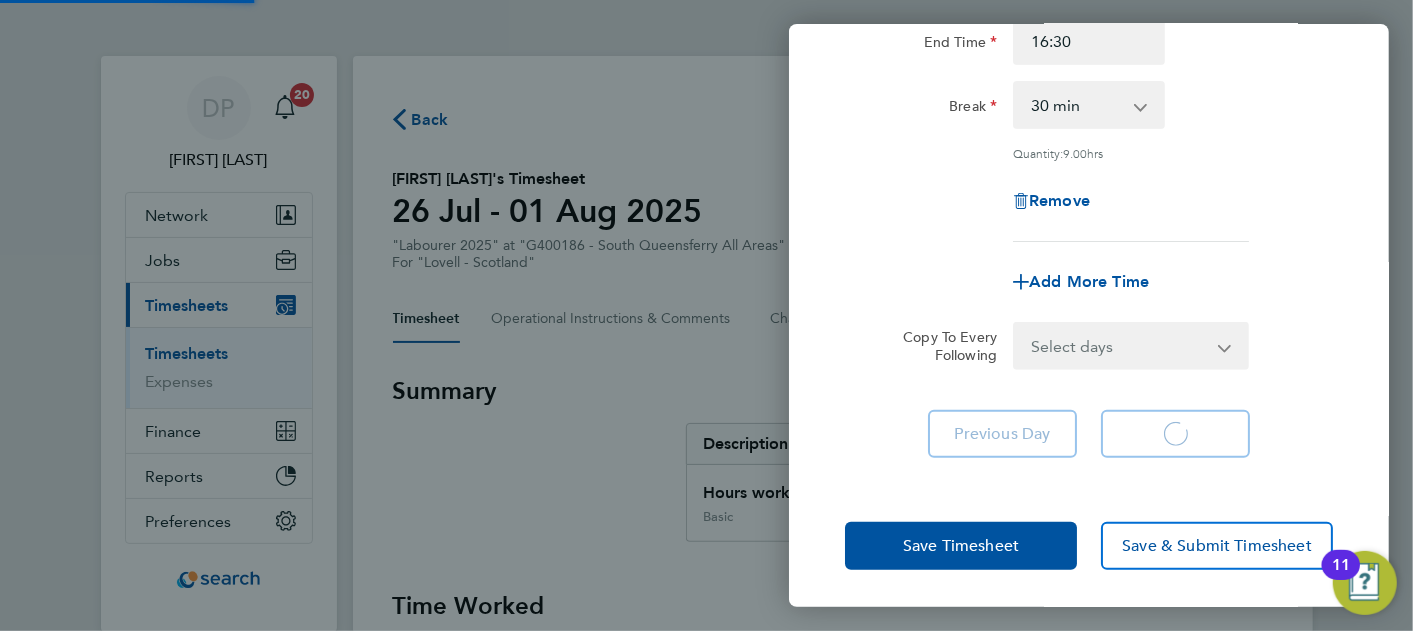 scroll, scrollTop: 240, scrollLeft: 0, axis: vertical 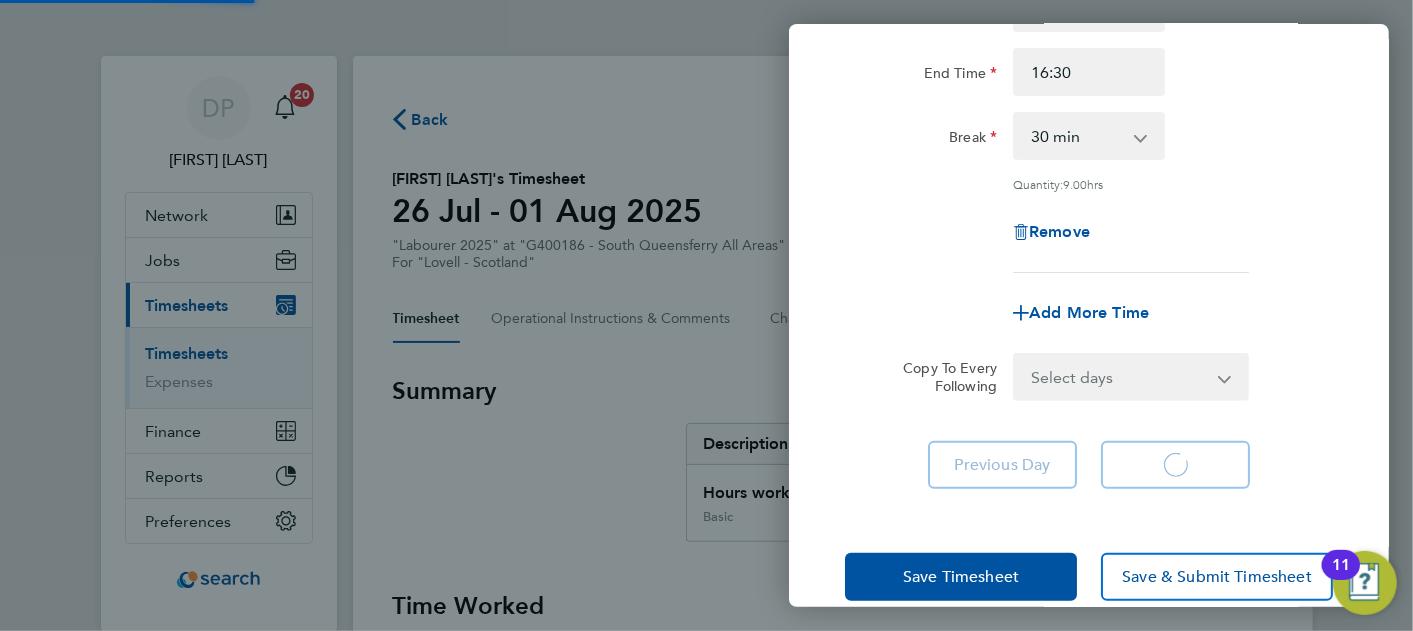 select on "30" 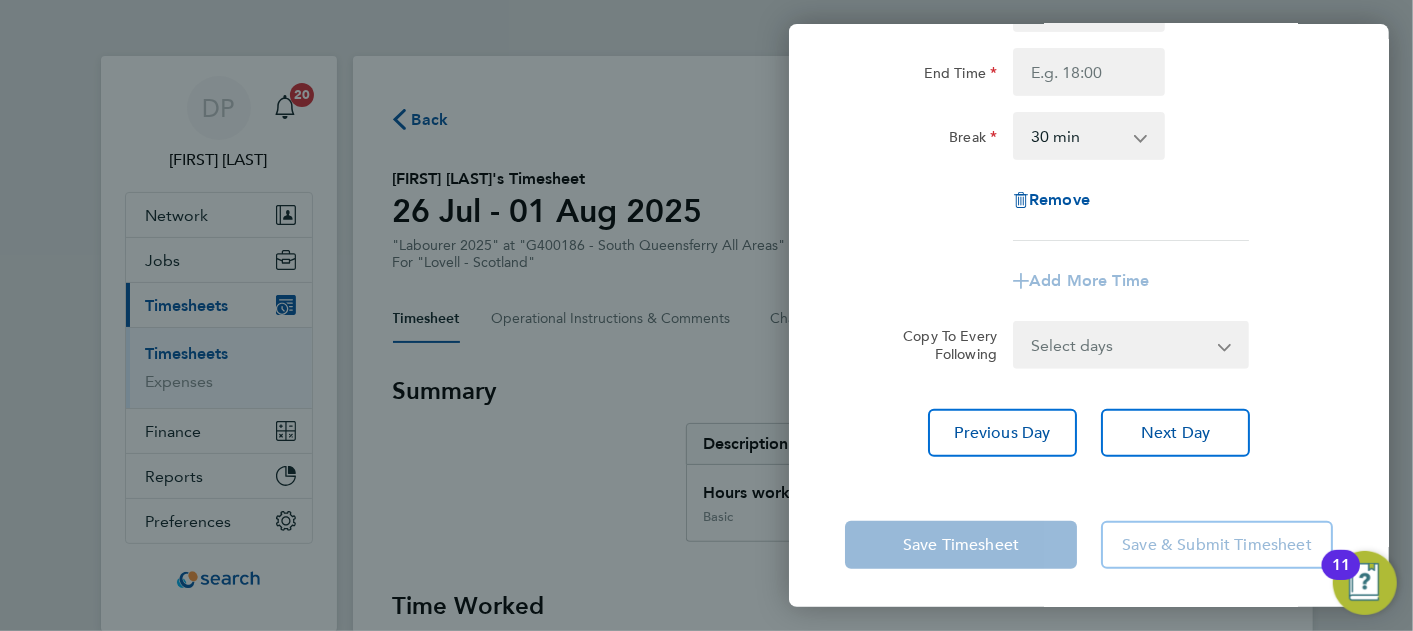 scroll, scrollTop: 0, scrollLeft: 0, axis: both 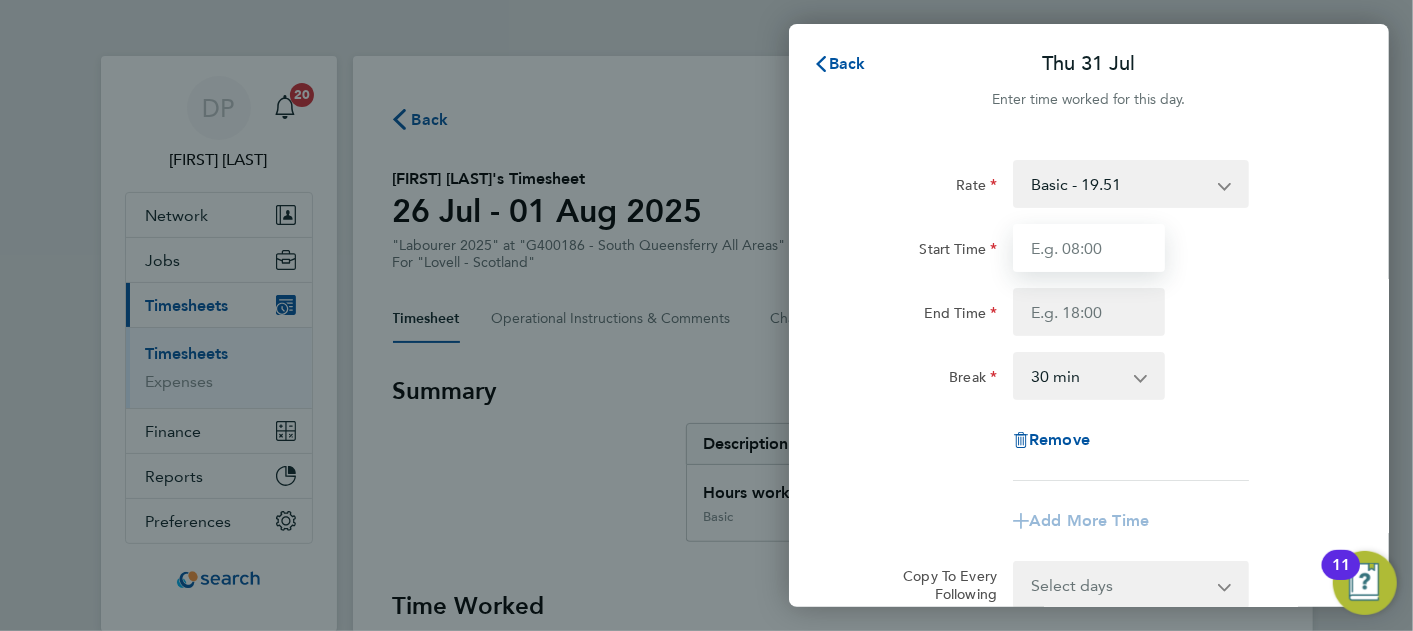 click on "Start Time" at bounding box center [1089, 248] 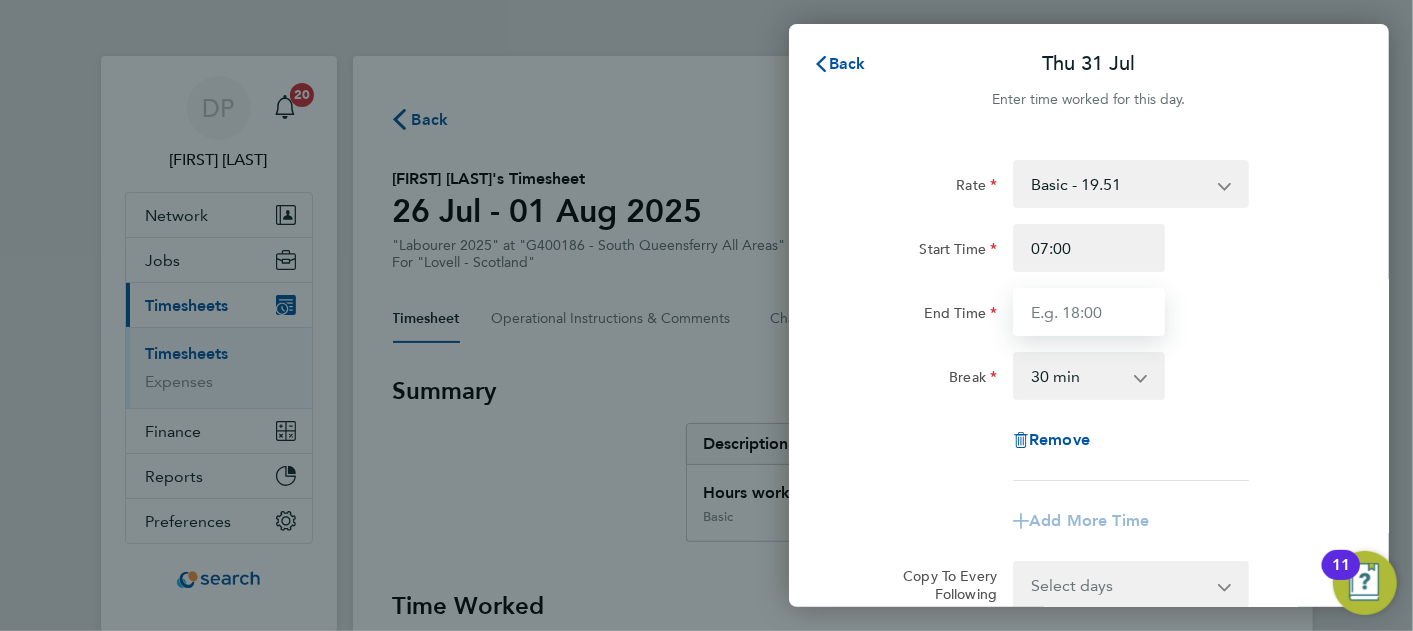 type on "16:30" 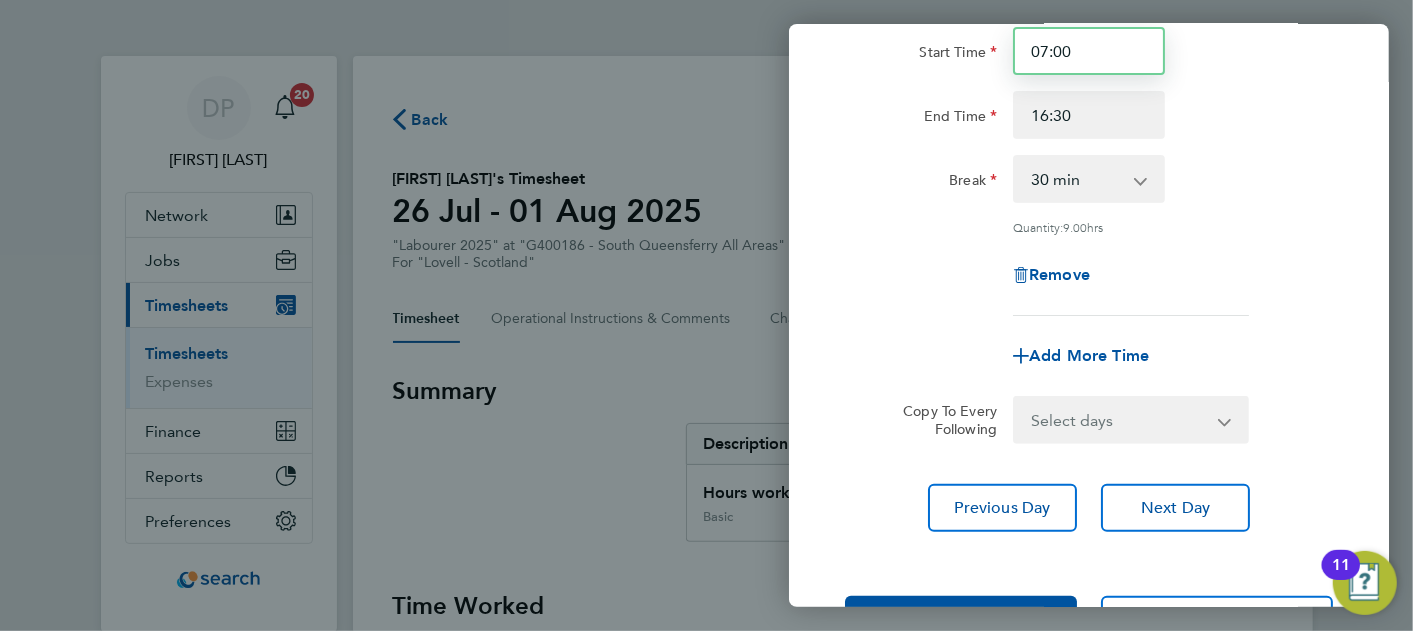 scroll, scrollTop: 271, scrollLeft: 0, axis: vertical 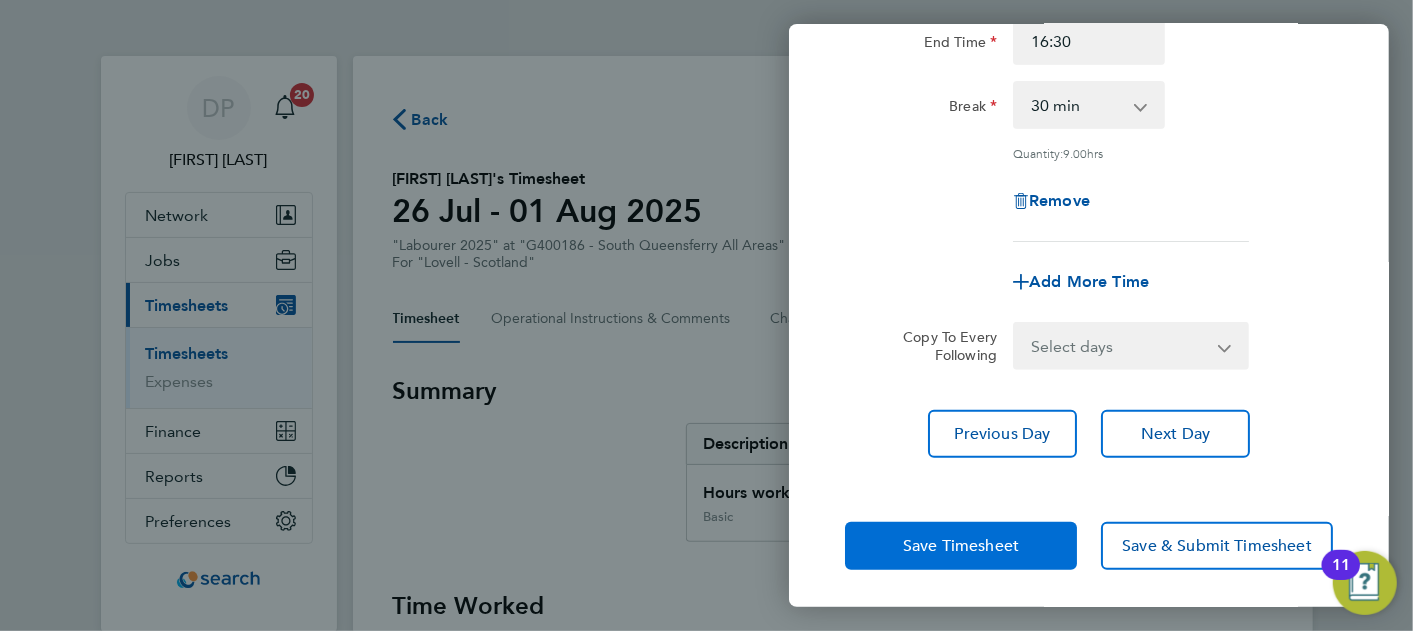 click on "Save Timesheet" 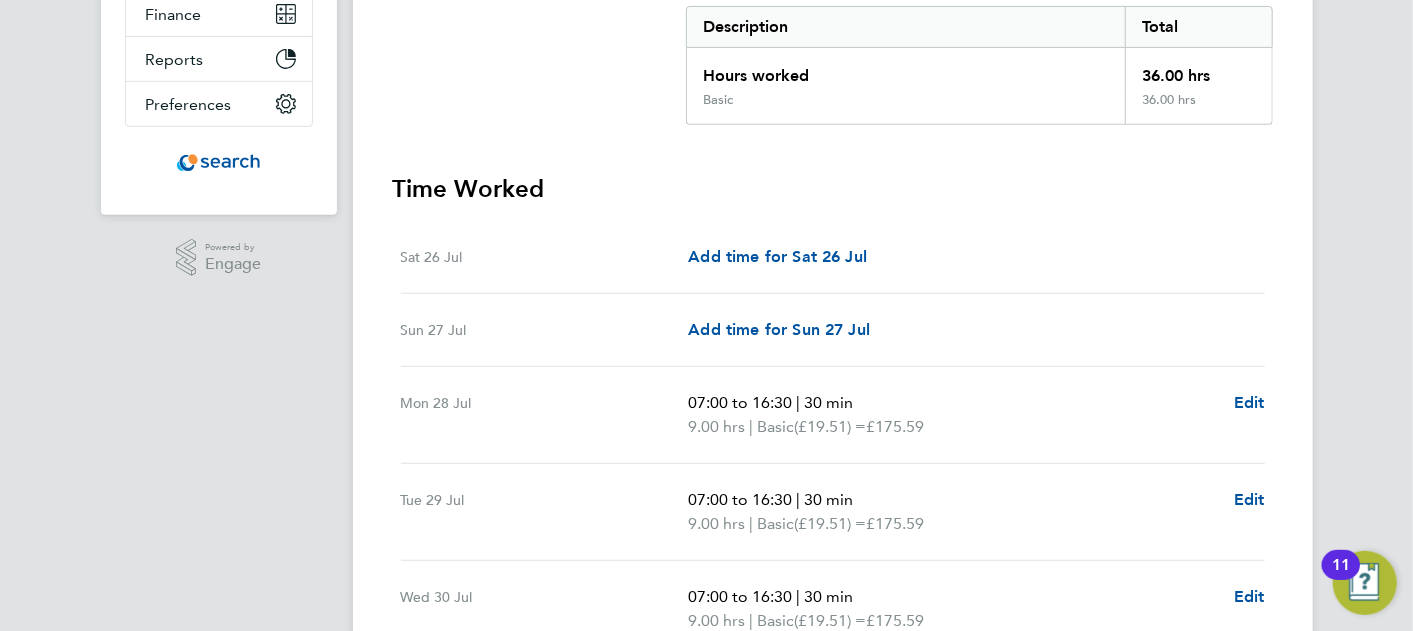scroll, scrollTop: 786, scrollLeft: 0, axis: vertical 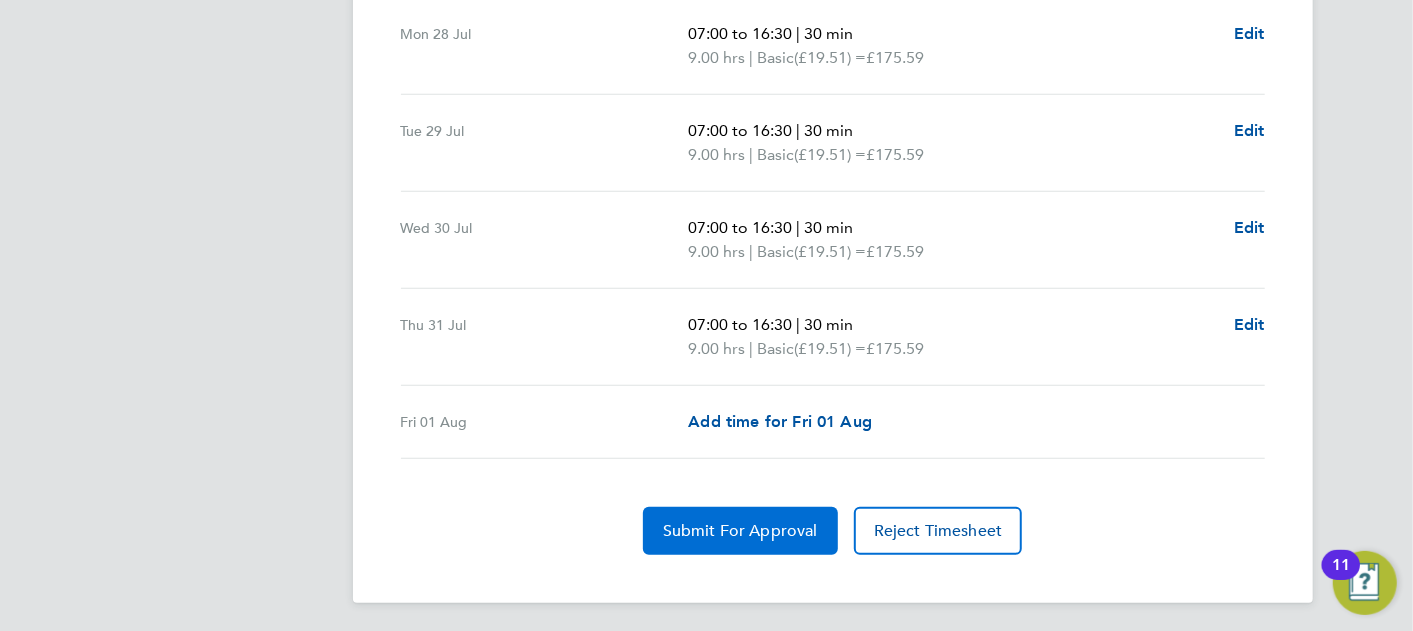 click on "Submit For Approval" 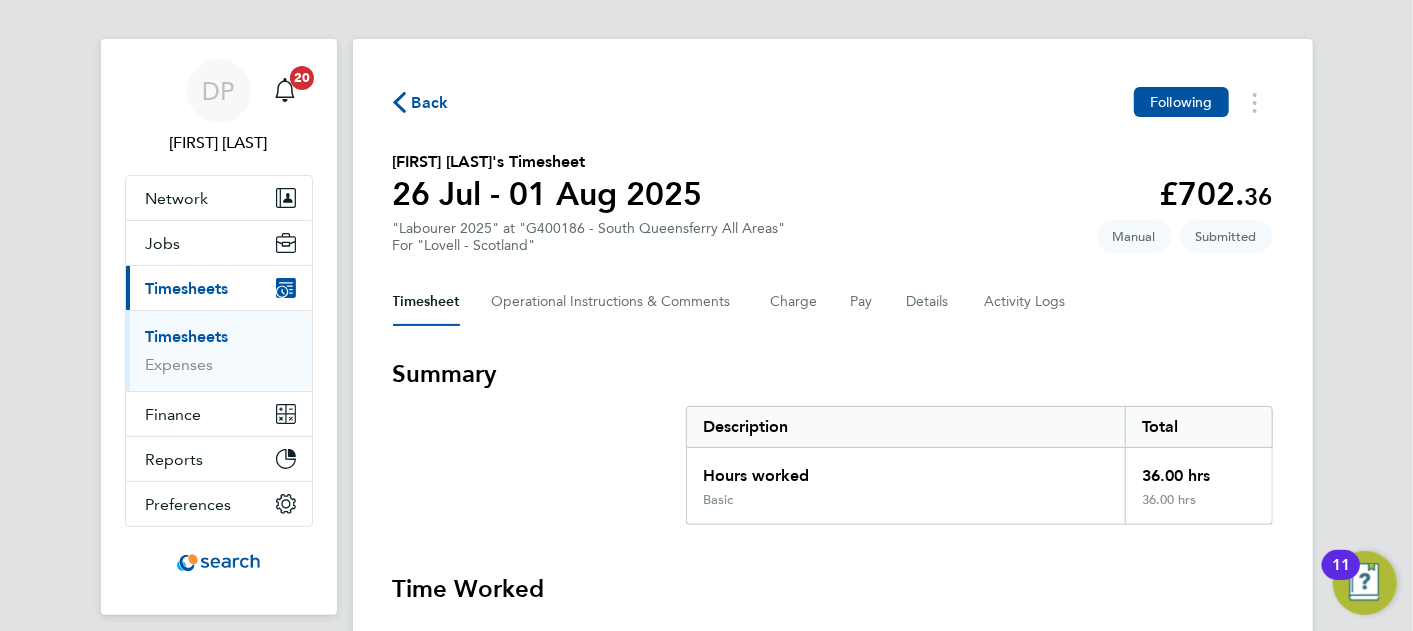 scroll, scrollTop: 0, scrollLeft: 0, axis: both 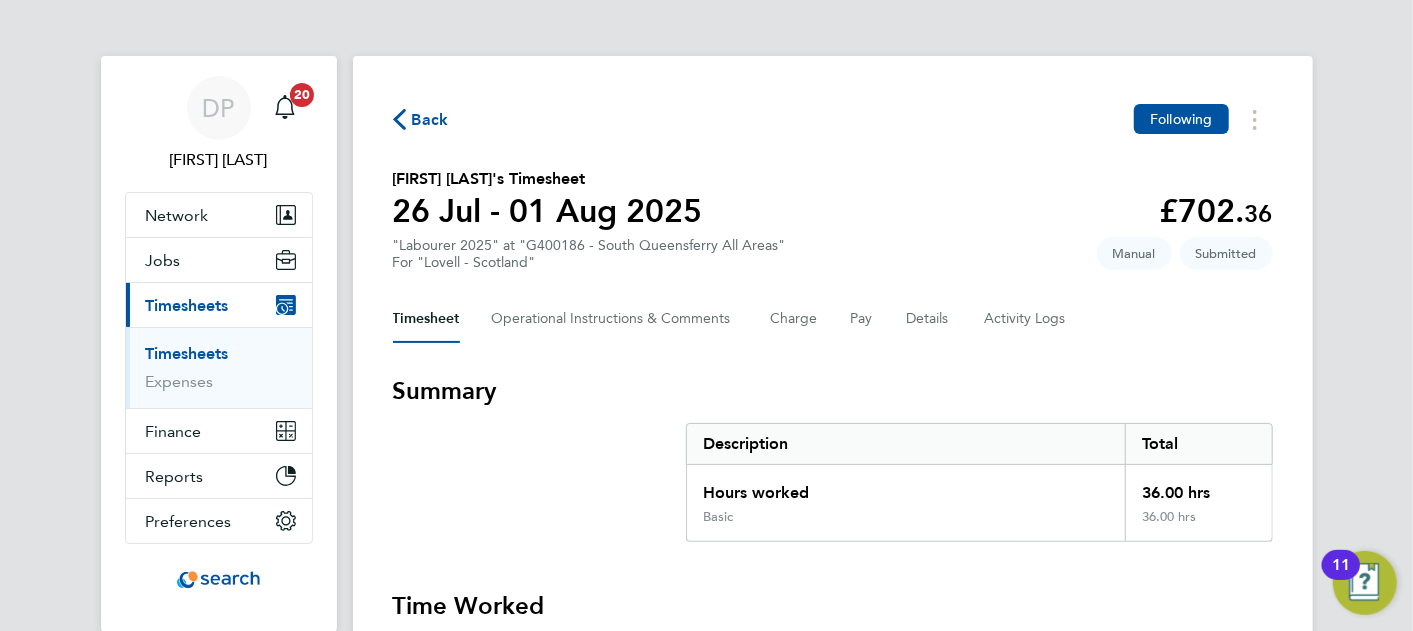 click on "Timesheets" at bounding box center [187, 305] 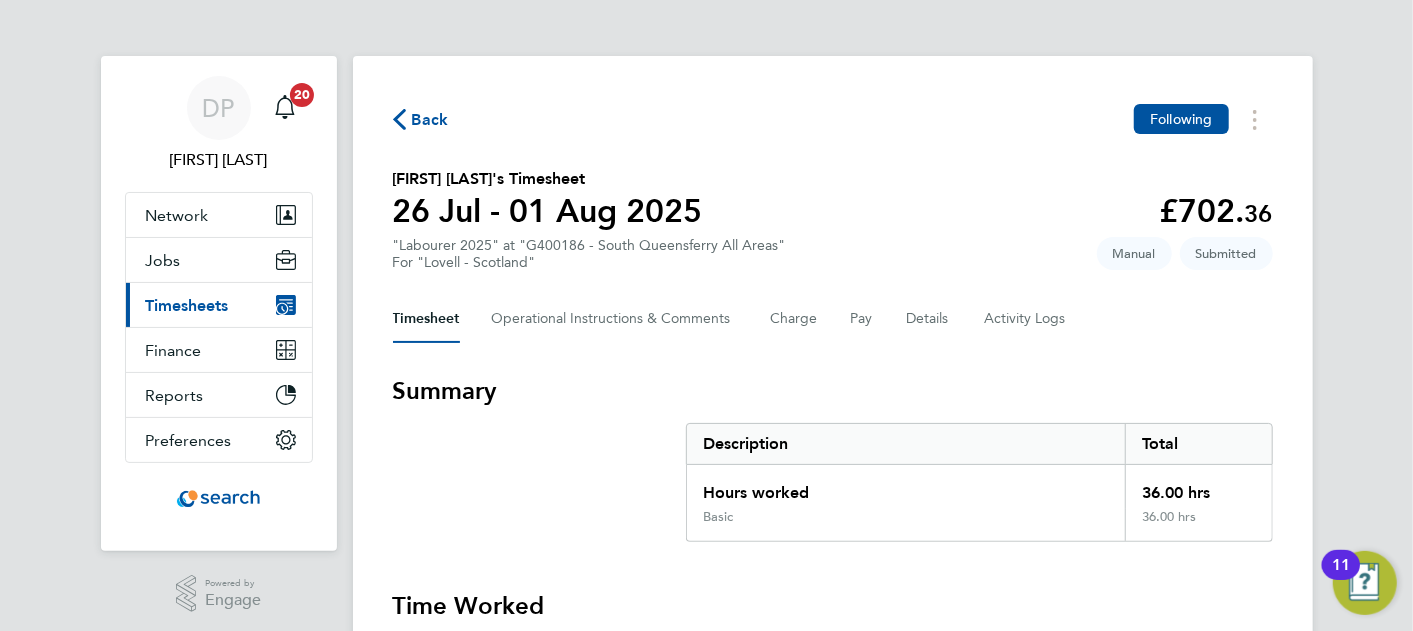 click on "Timesheets" at bounding box center [187, 305] 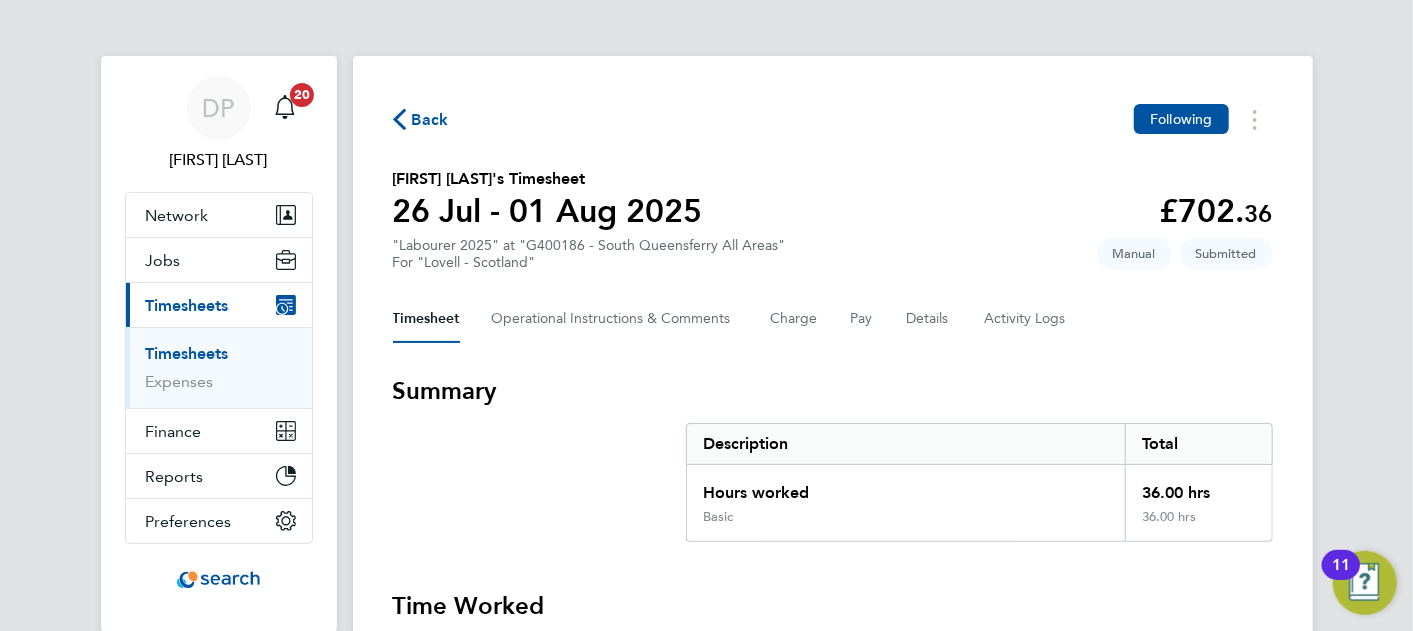 click on "Timesheets" at bounding box center (187, 353) 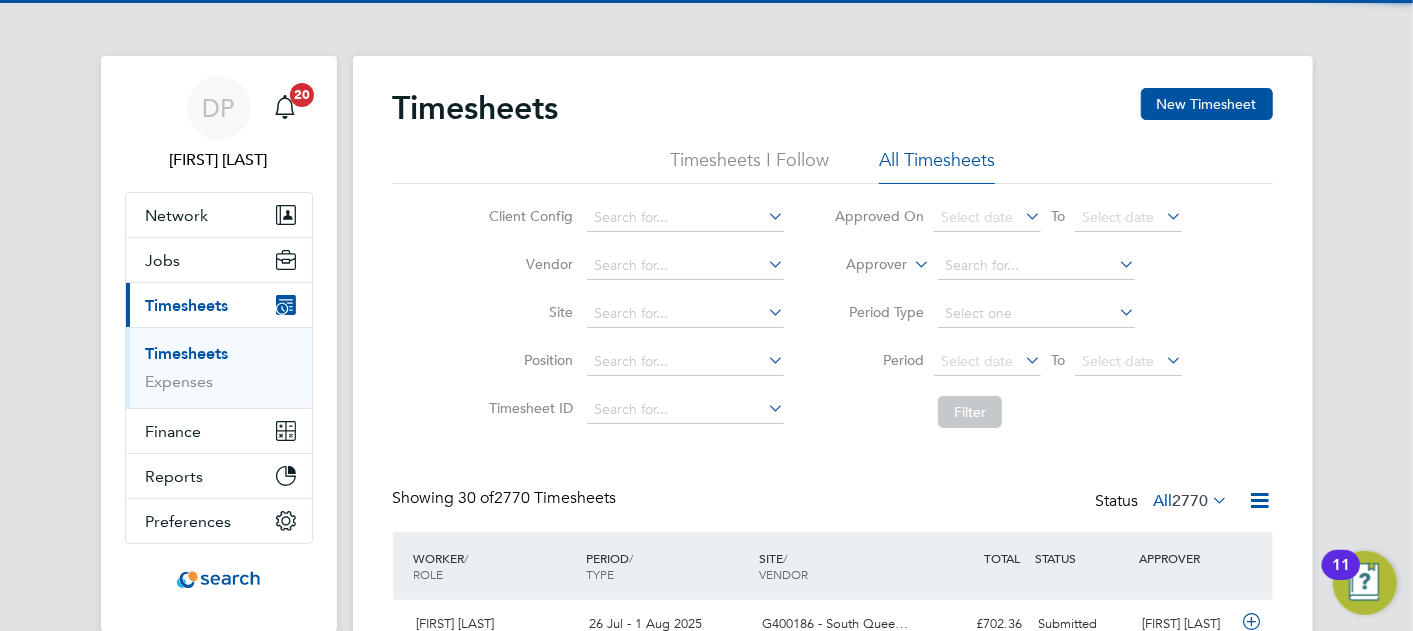 scroll, scrollTop: 9, scrollLeft: 9, axis: both 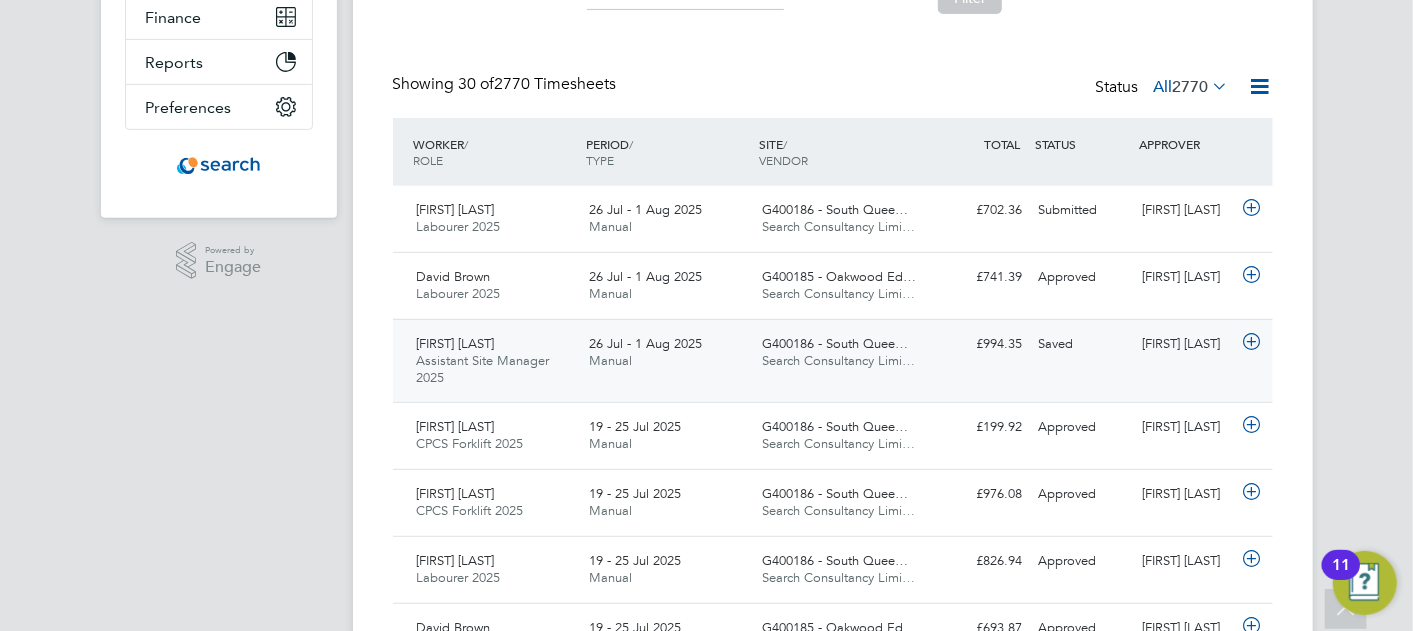click on "Stuart Snaddon Assistant Site Manager 2025   26 Jul - 1 Aug 2025" 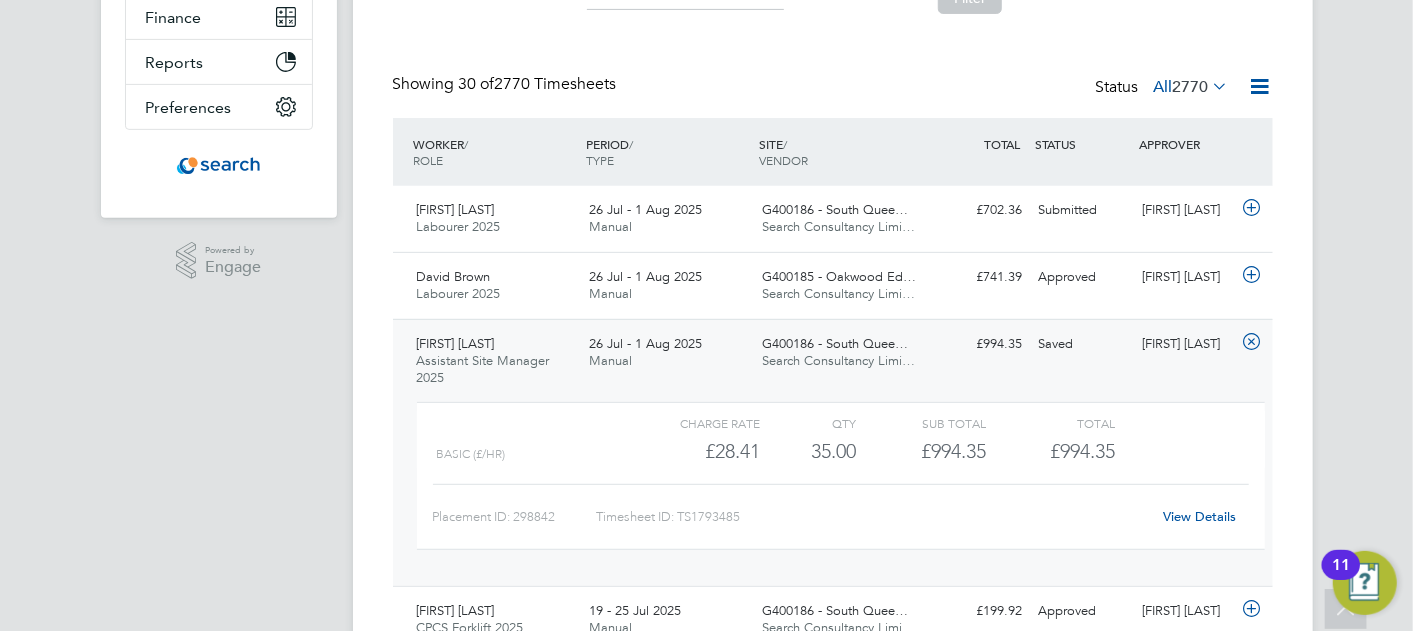 click on "View Details" 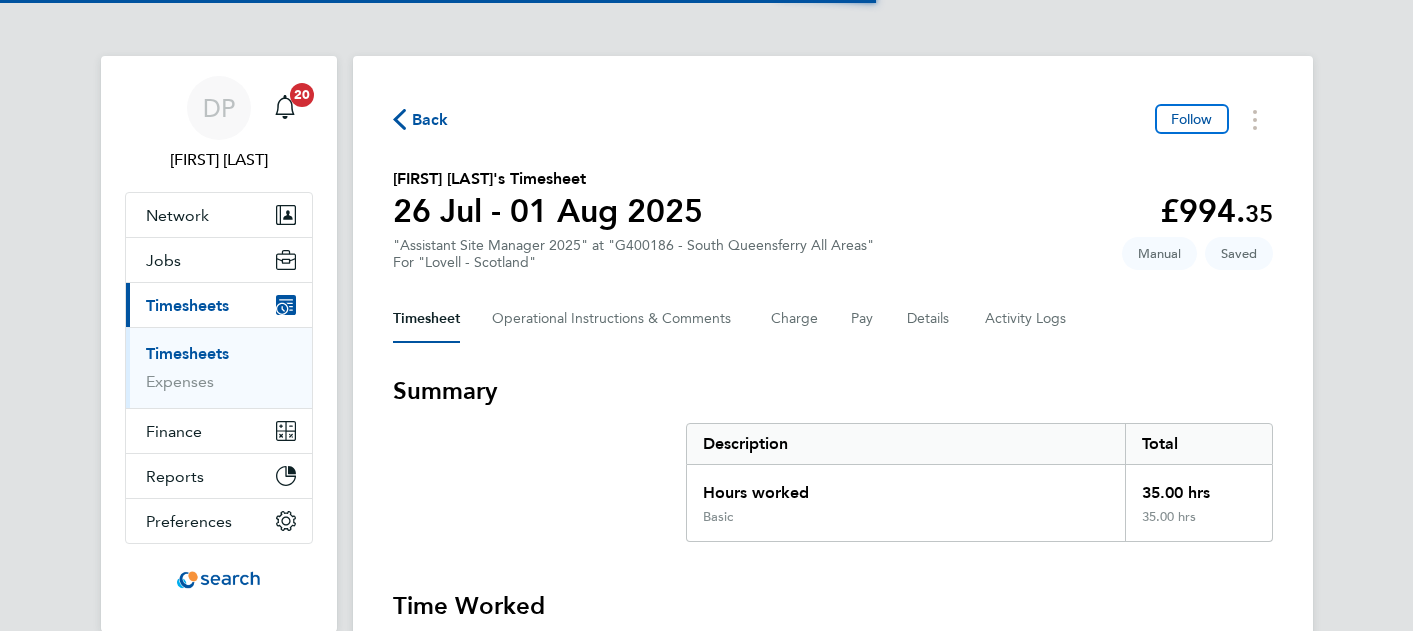 scroll, scrollTop: 0, scrollLeft: 0, axis: both 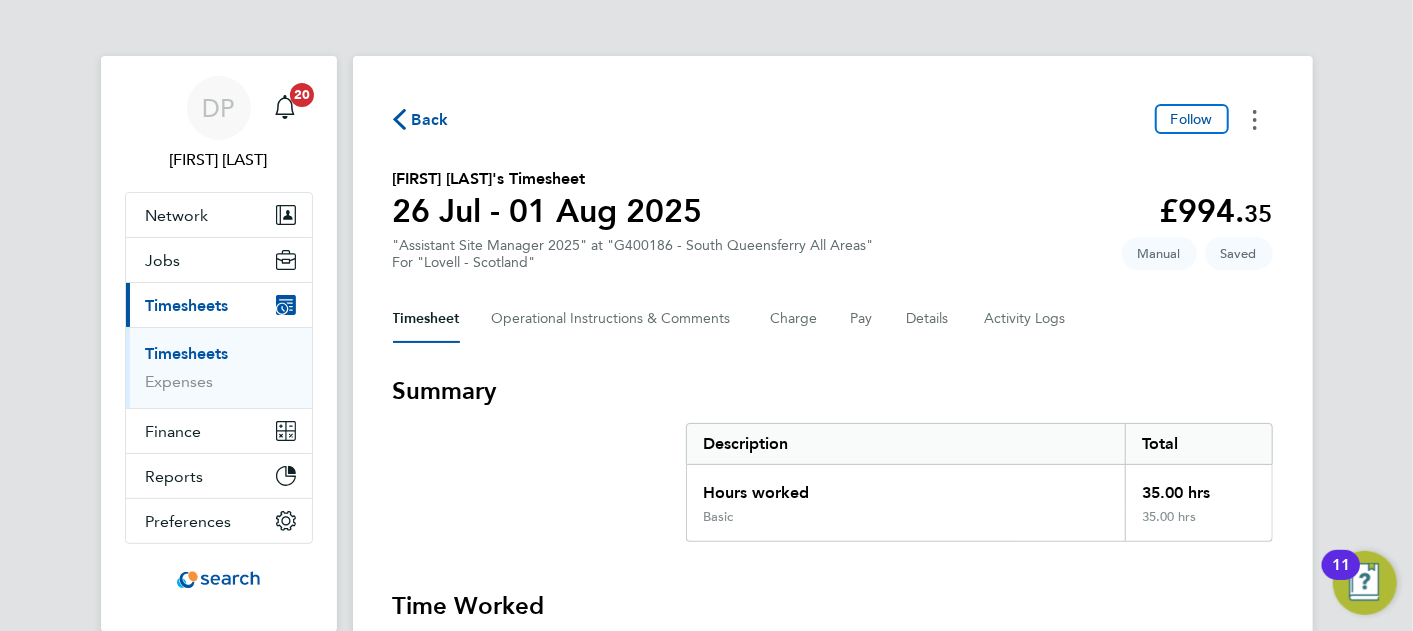 click at bounding box center [1255, 119] 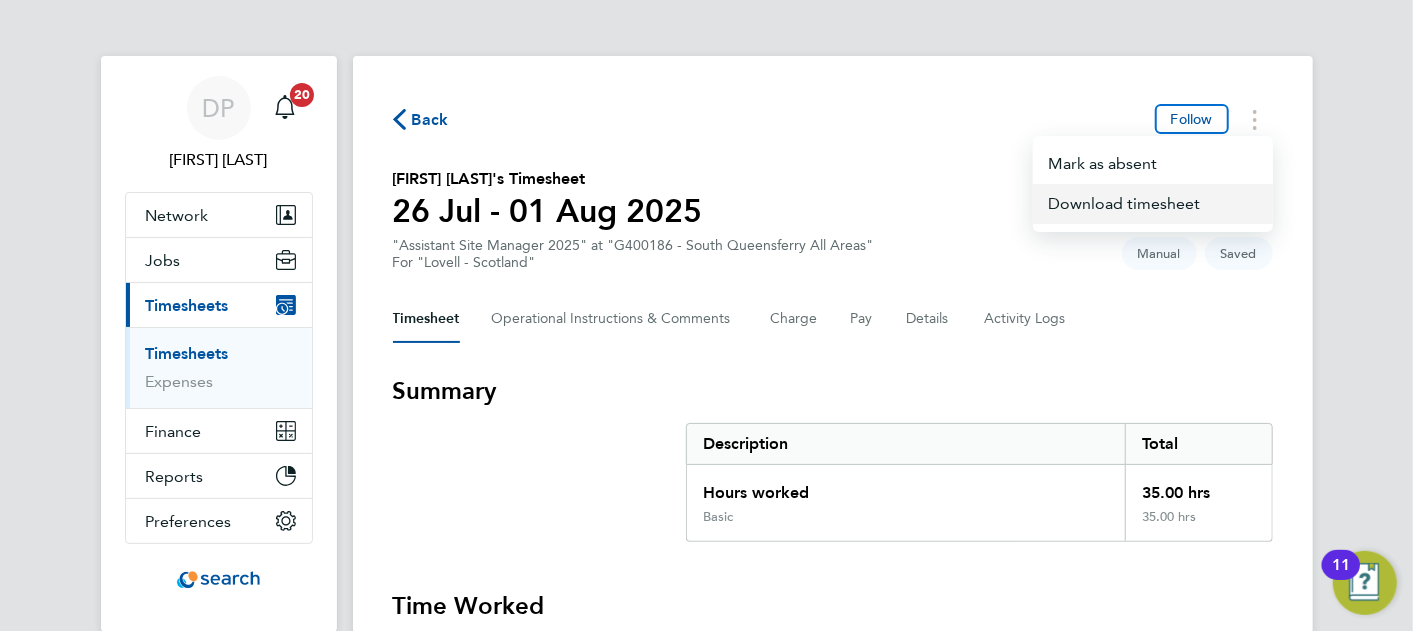 click on "Download timesheet" 